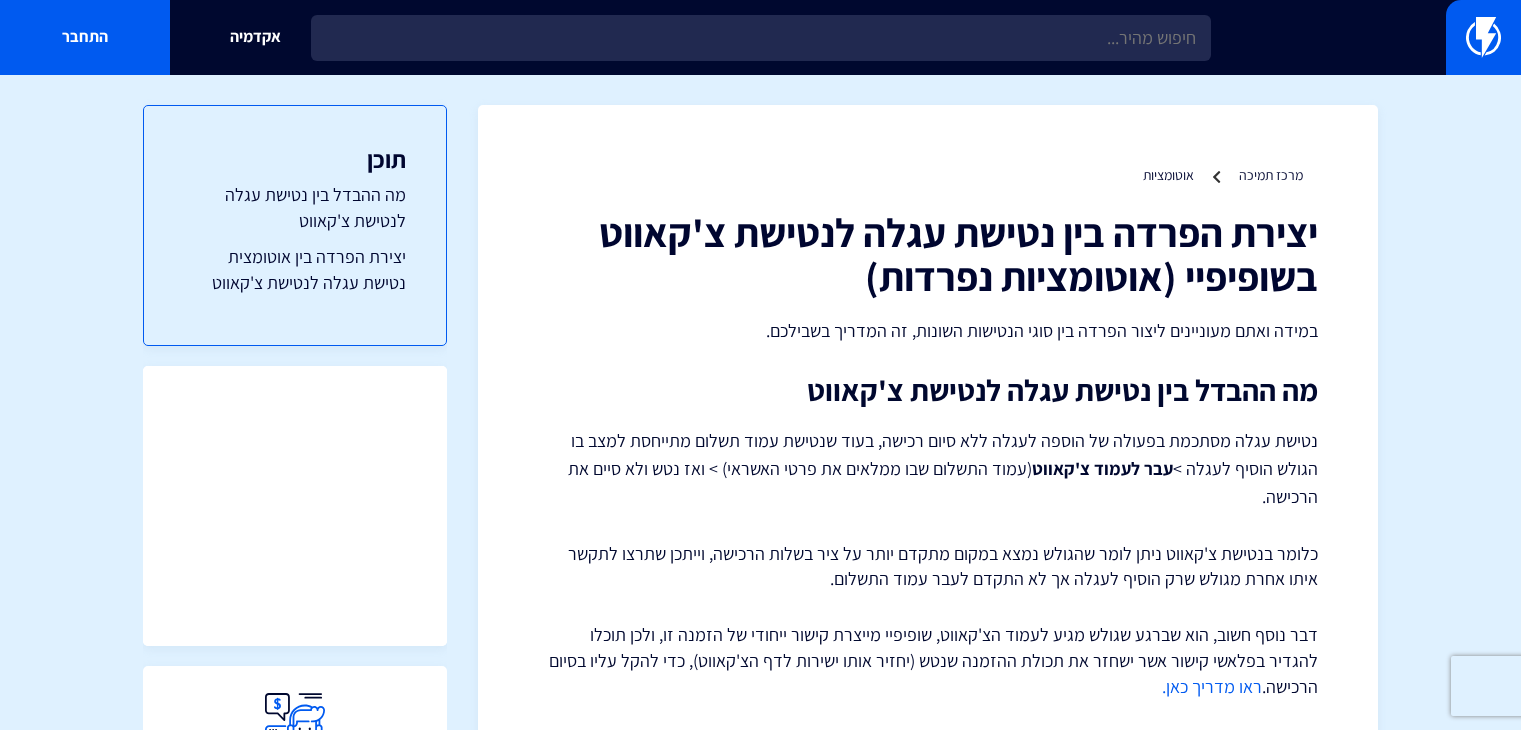 scroll, scrollTop: 957, scrollLeft: 0, axis: vertical 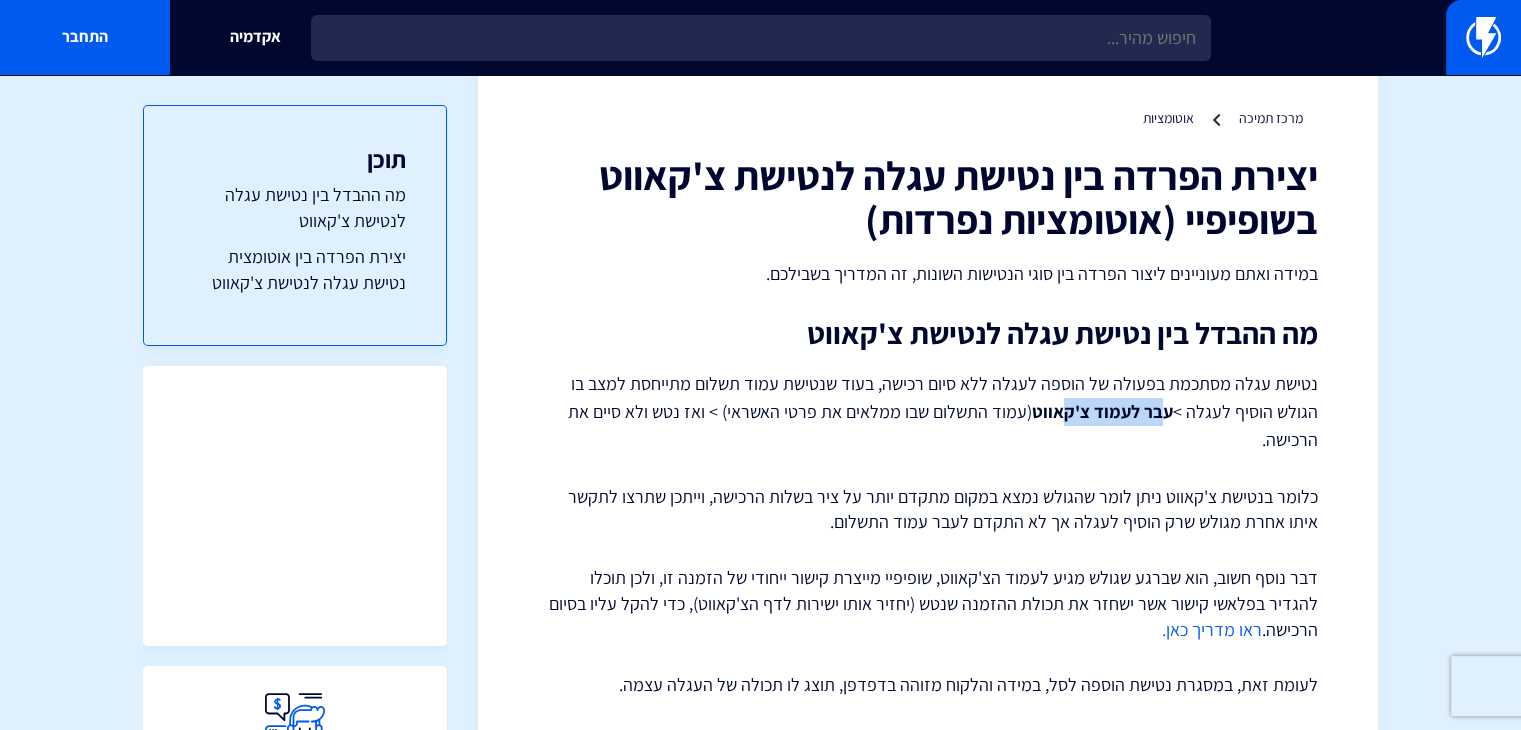 drag, startPoint x: 1198, startPoint y: 398, endPoint x: 1099, endPoint y: 399, distance: 99.00505 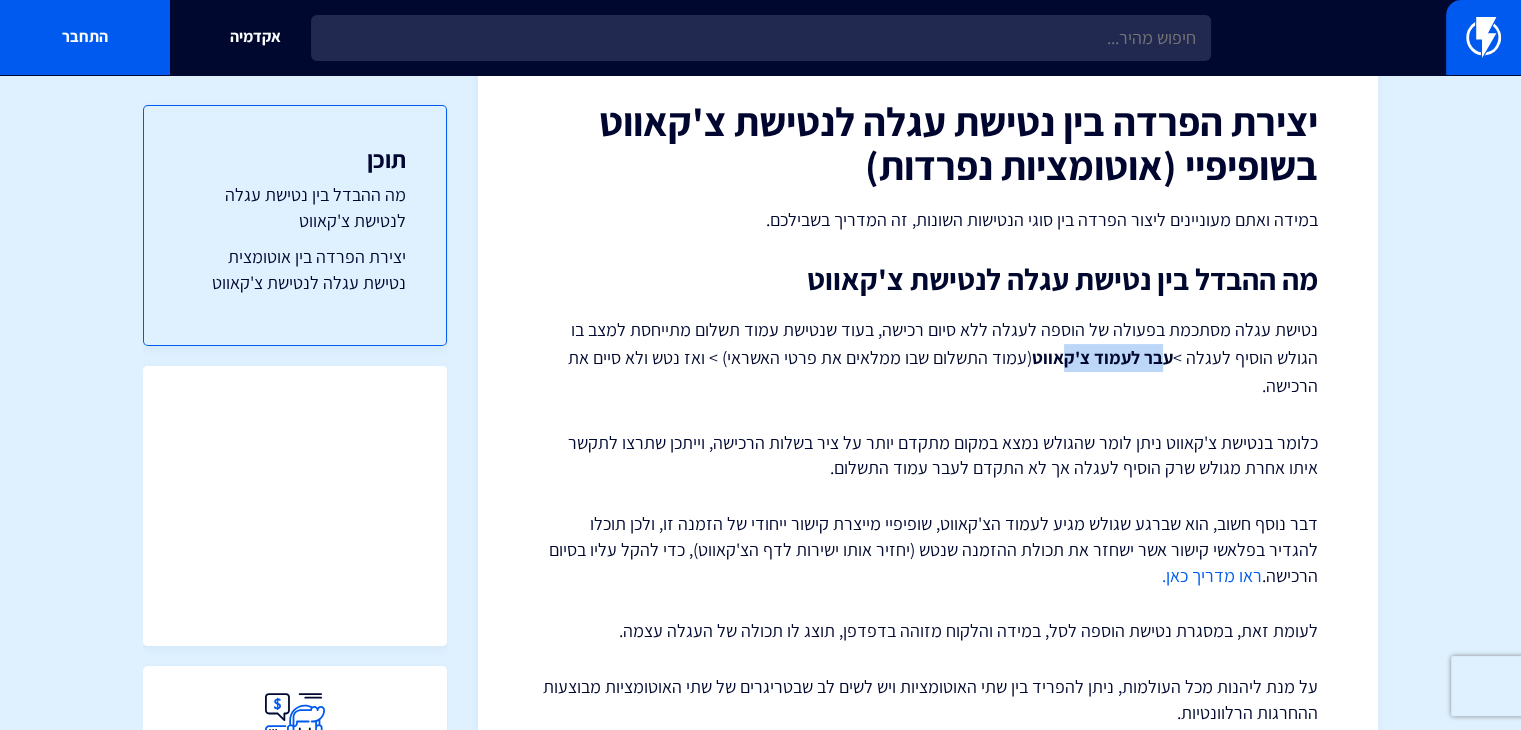 scroll, scrollTop: 157, scrollLeft: 0, axis: vertical 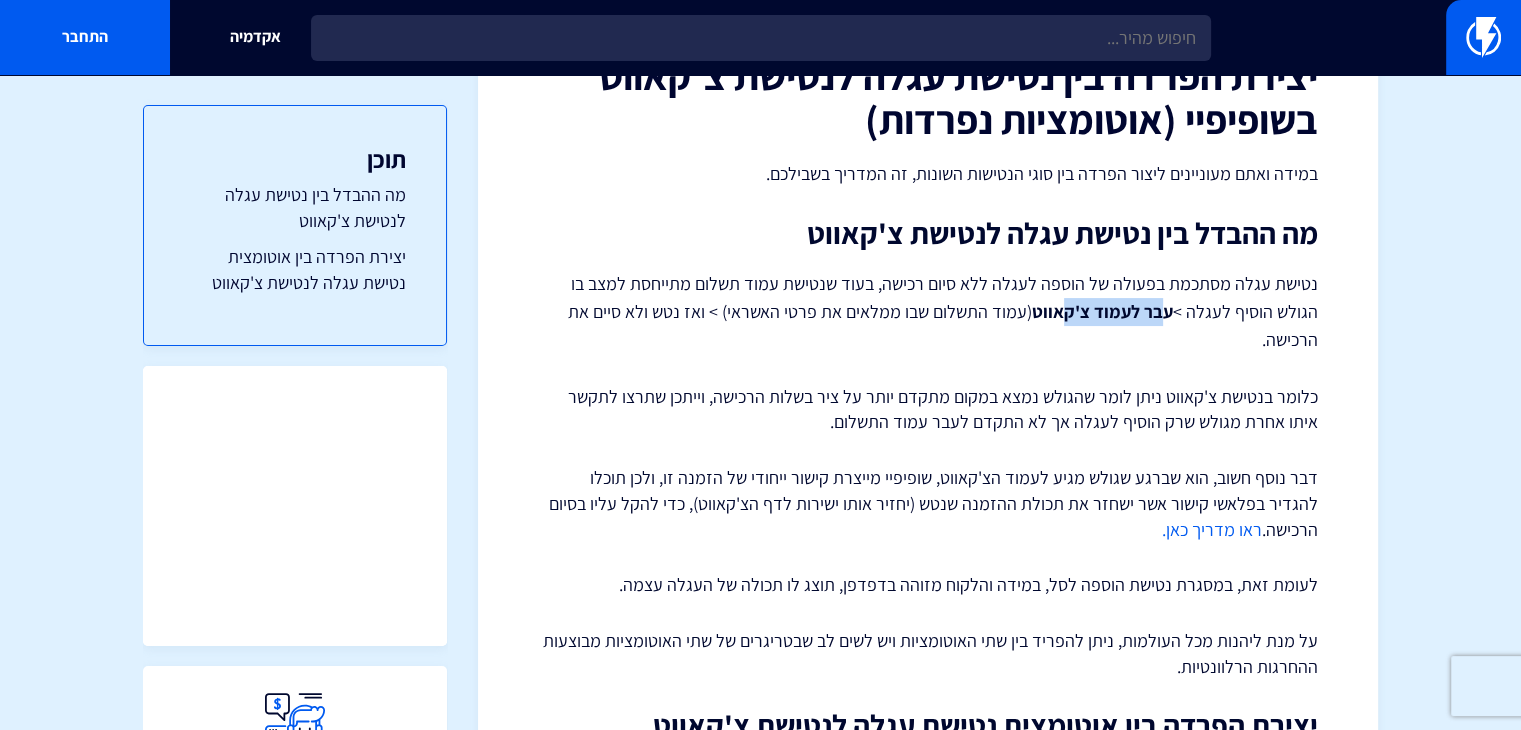 click on "יצירת הפרדה בין נטישת עגלה לנטישת צ'קאווט בשופיפיי (אוטומציות נפרדות)
במידה ואתם מעוניינים ליצור הפרדה בין סוגי הנטישות השונות, זה המדריך בשבילכם.
מה ההבדל בין נטישת עגלה לנטישת צ'קאווט
נטישת עגלה מסתכמת בפעולה של הוספה לעגלה ללא סיום רכישה, בעוד שנטישת עמוד תשלום מתייחסת למצב בו הגולש הוסיף לעגלה >  עבר לעמוד צ'קאווט  (עמוד התשלום שבו ממלאים את פרטי האשראי) > ואז נטש ולא סיים את הרכישה.
ראו מדריך כאן.
לעומת זאת, במסגרת נטישת הוספה לסל, במידה והלקוח מזוהה בדפדפן, תוצג לו תכולה של העגלה עצמה." at bounding box center [928, 746] 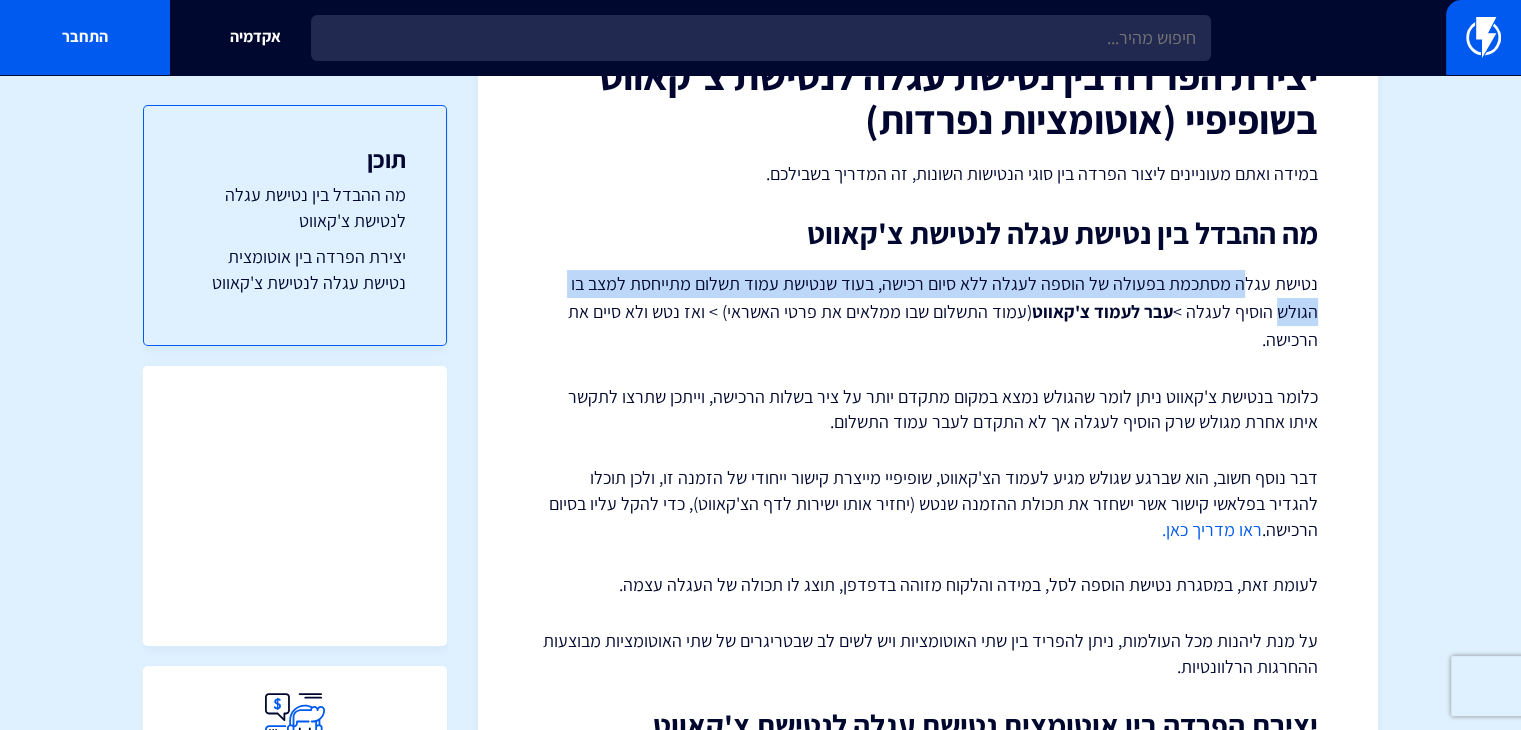drag, startPoint x: 1232, startPoint y: 293, endPoint x: 527, endPoint y: 261, distance: 705.7259 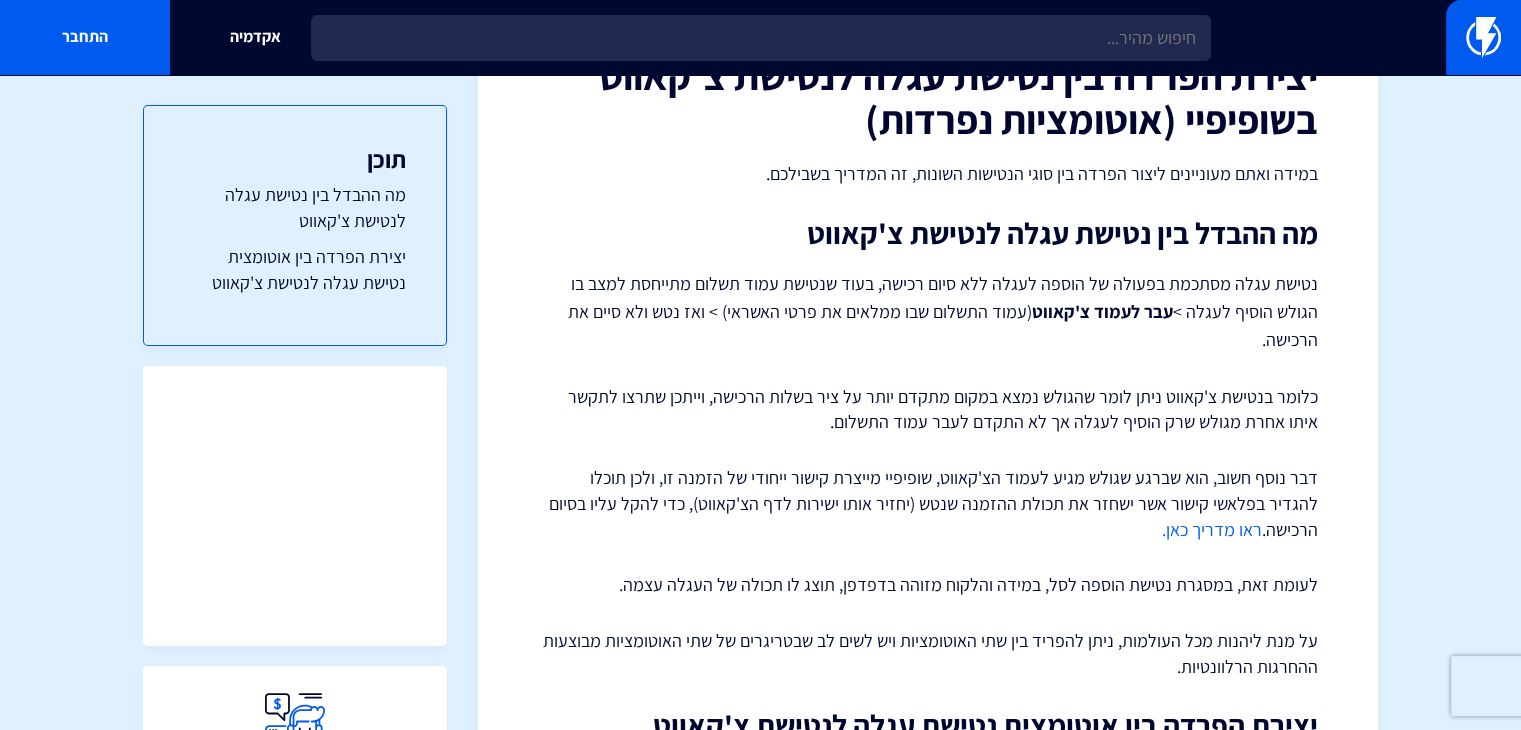click on "מרכז תמיכה
אוטומציות
יצירת הפרדה בין נטישת עגלה לנטישת צ'קאווט בשופיפיי (אוטומציות נפרדות)
במידה ואתם מעוניינים ליצור הפרדה בין סוגי הנטישות השונות, זה המדריך בשבילכם.
מה ההבדל בין נטישת עגלה לנטישת צ'קאווט
עבר לעמוד צ'קאווט
ראו מדריך כאן." at bounding box center [760, 738] 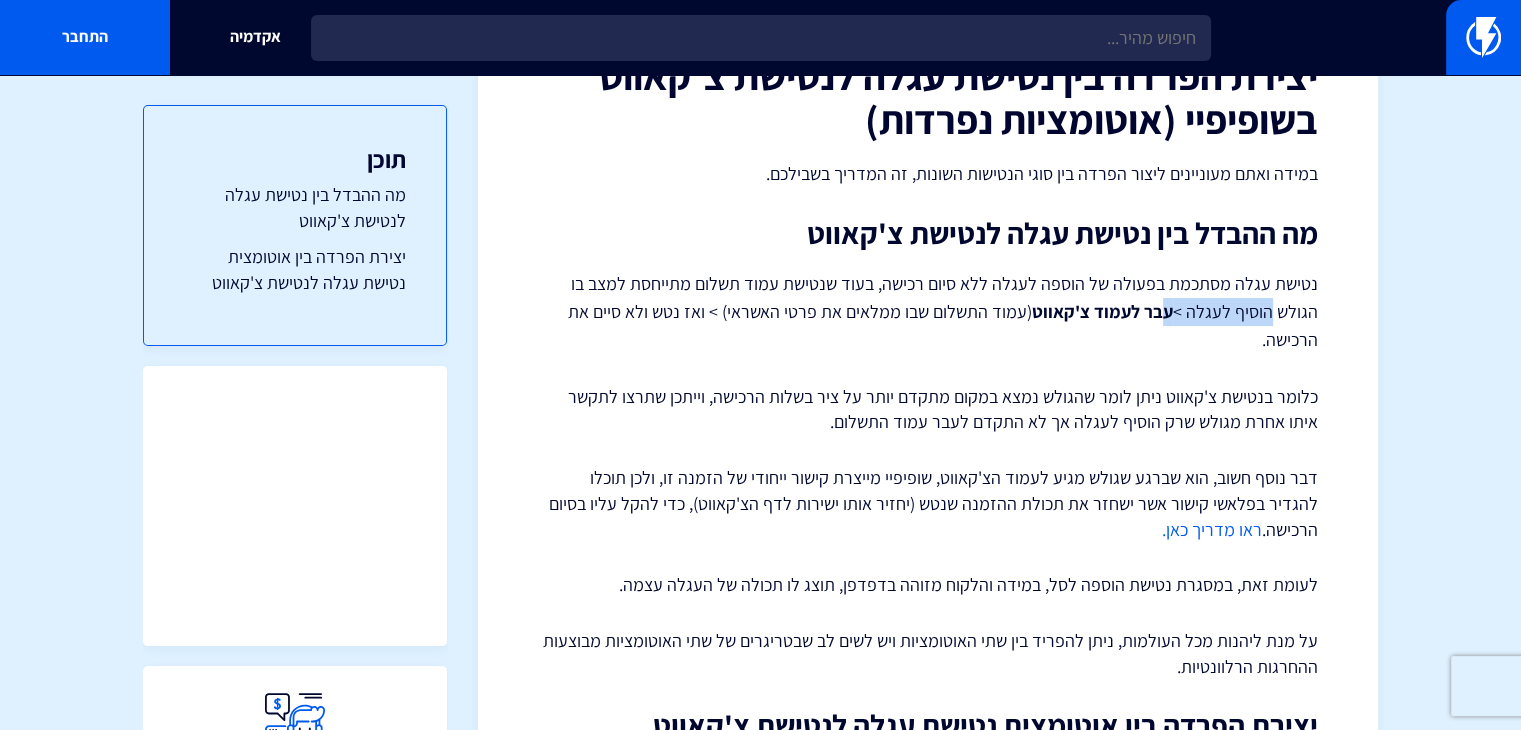 drag, startPoint x: 1243, startPoint y: 321, endPoint x: 1204, endPoint y: 322, distance: 39.012817 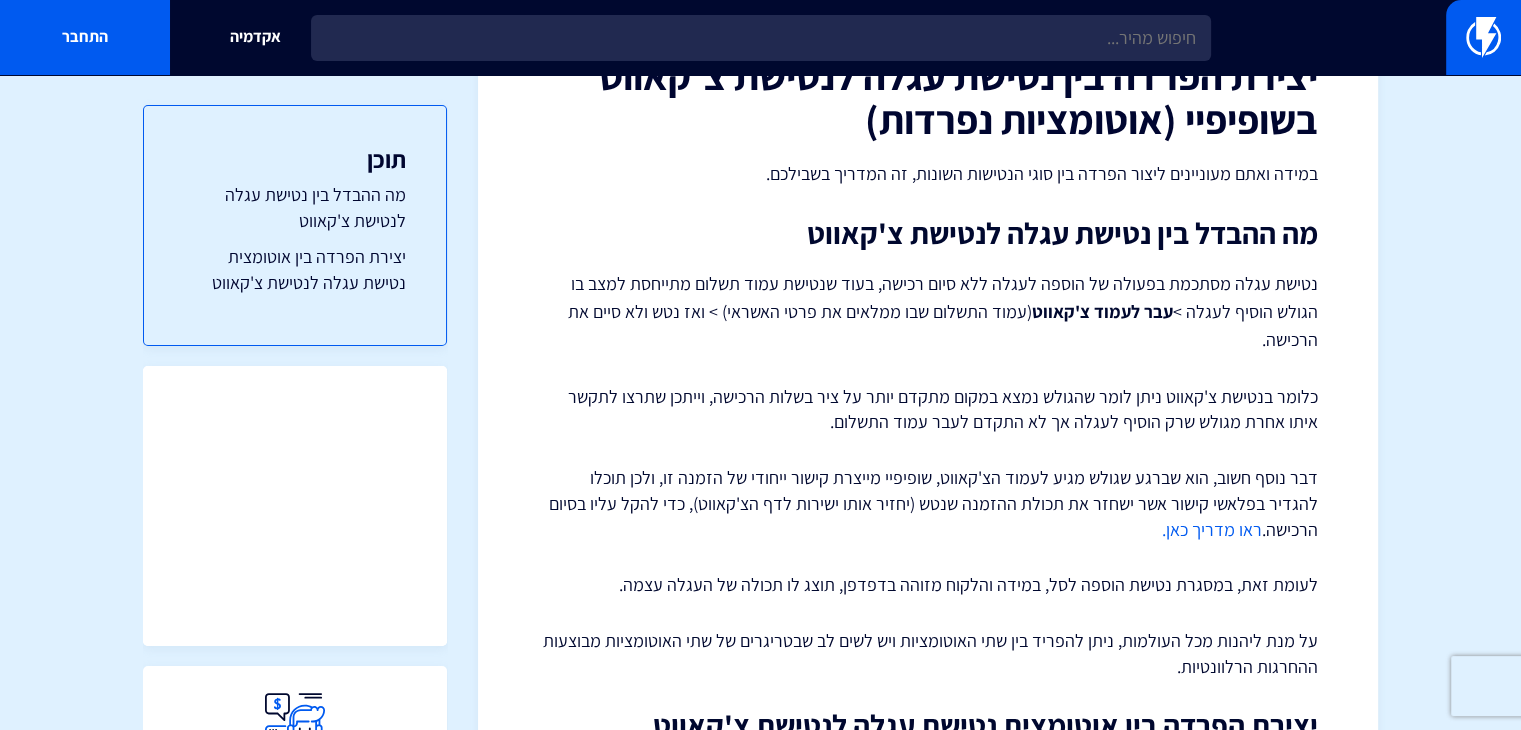click on "עבר לעמוד צ'קאווט" at bounding box center [1102, 311] 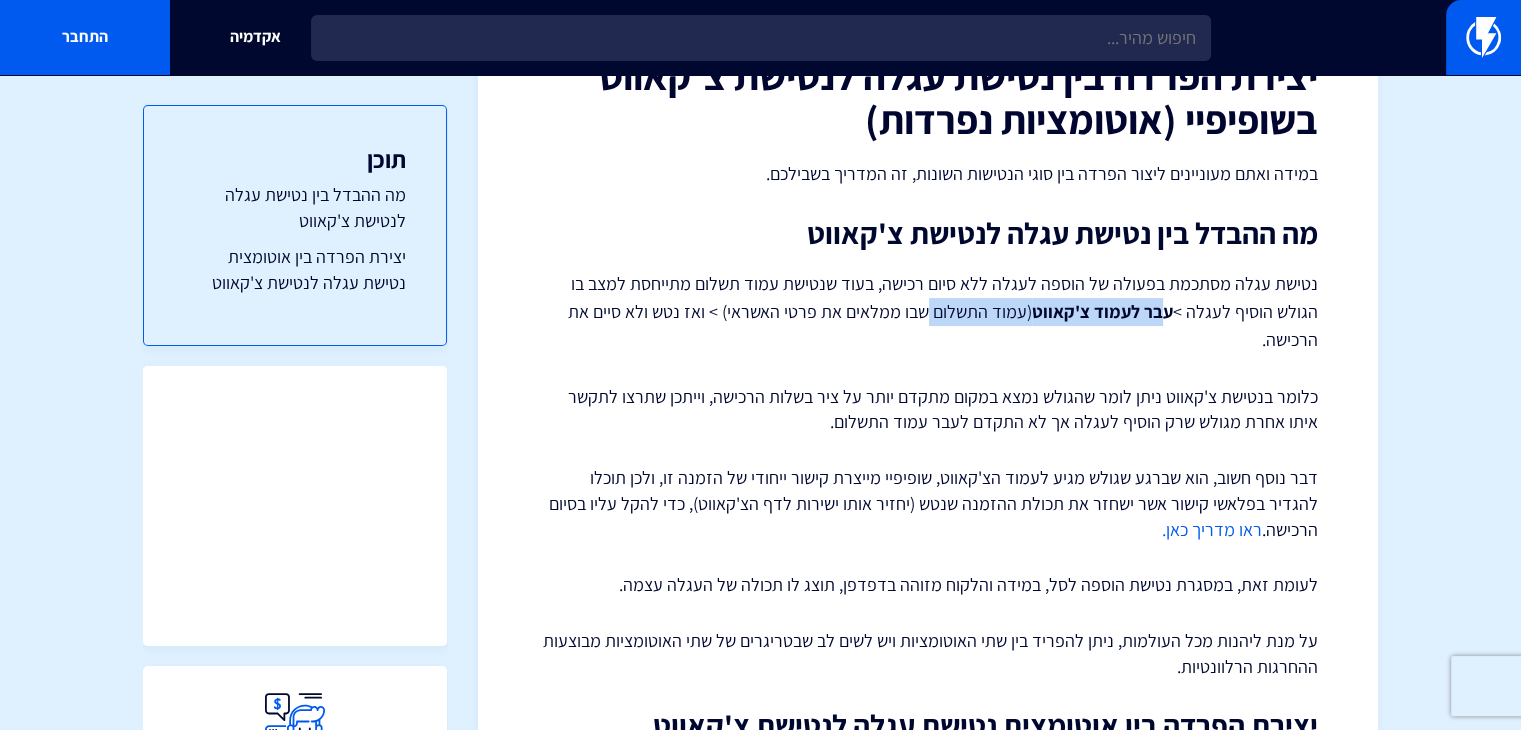 drag, startPoint x: 1104, startPoint y: 305, endPoint x: 924, endPoint y: 310, distance: 180.06943 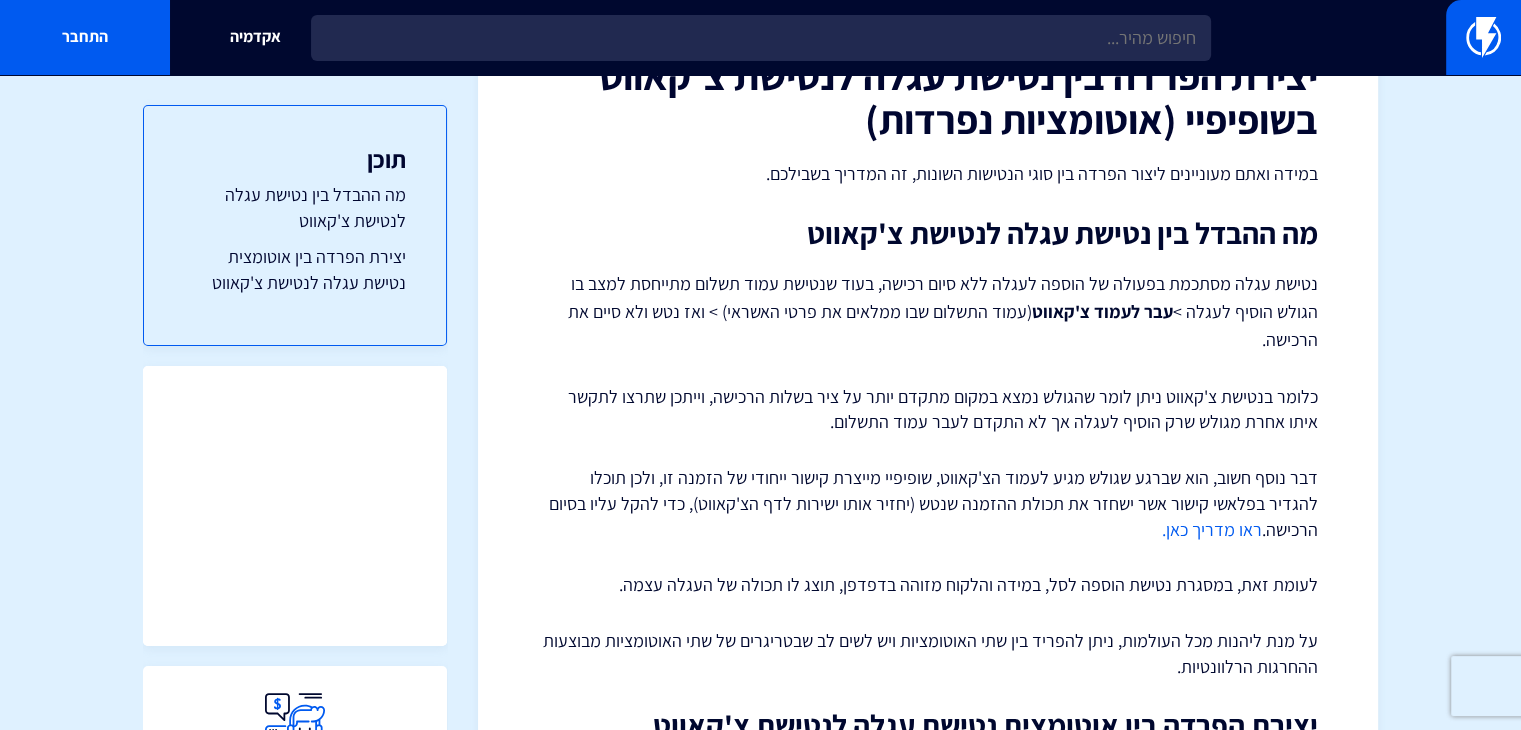 click on "נטישת עגלה מסתכמת בפעולה של הוספה לעגלה ללא סיום רכישה, בעוד שנטישת עמוד תשלום מתייחסת למצב בו הגולש הוסיף לעגלה >  עבר לעמוד צ'קאווט  (עמוד התשלום שבו ממלאים את פרטי האשראי) > ואז נטש ולא סיים את הרכישה." at bounding box center [928, 312] 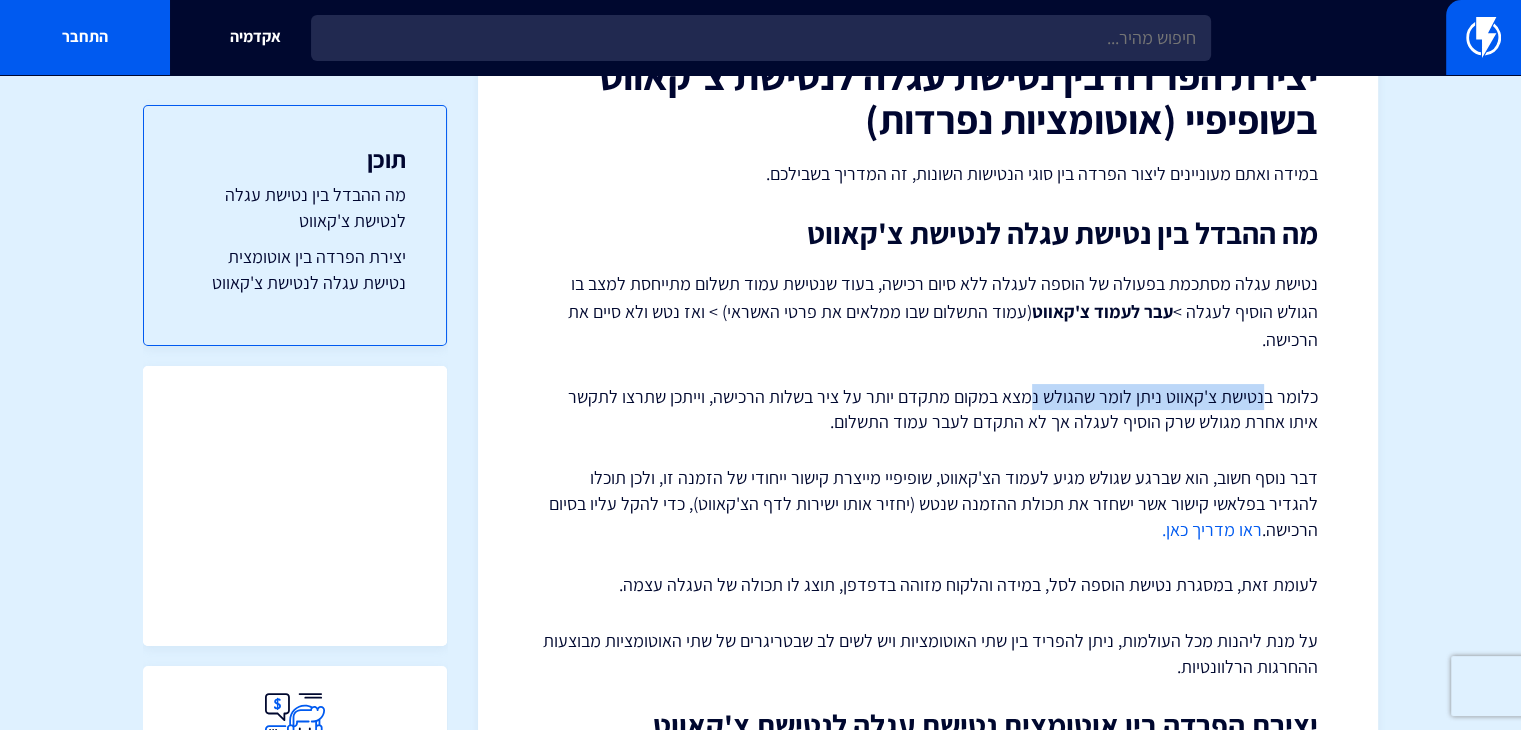 drag, startPoint x: 1230, startPoint y: 360, endPoint x: 1033, endPoint y: 360, distance: 197 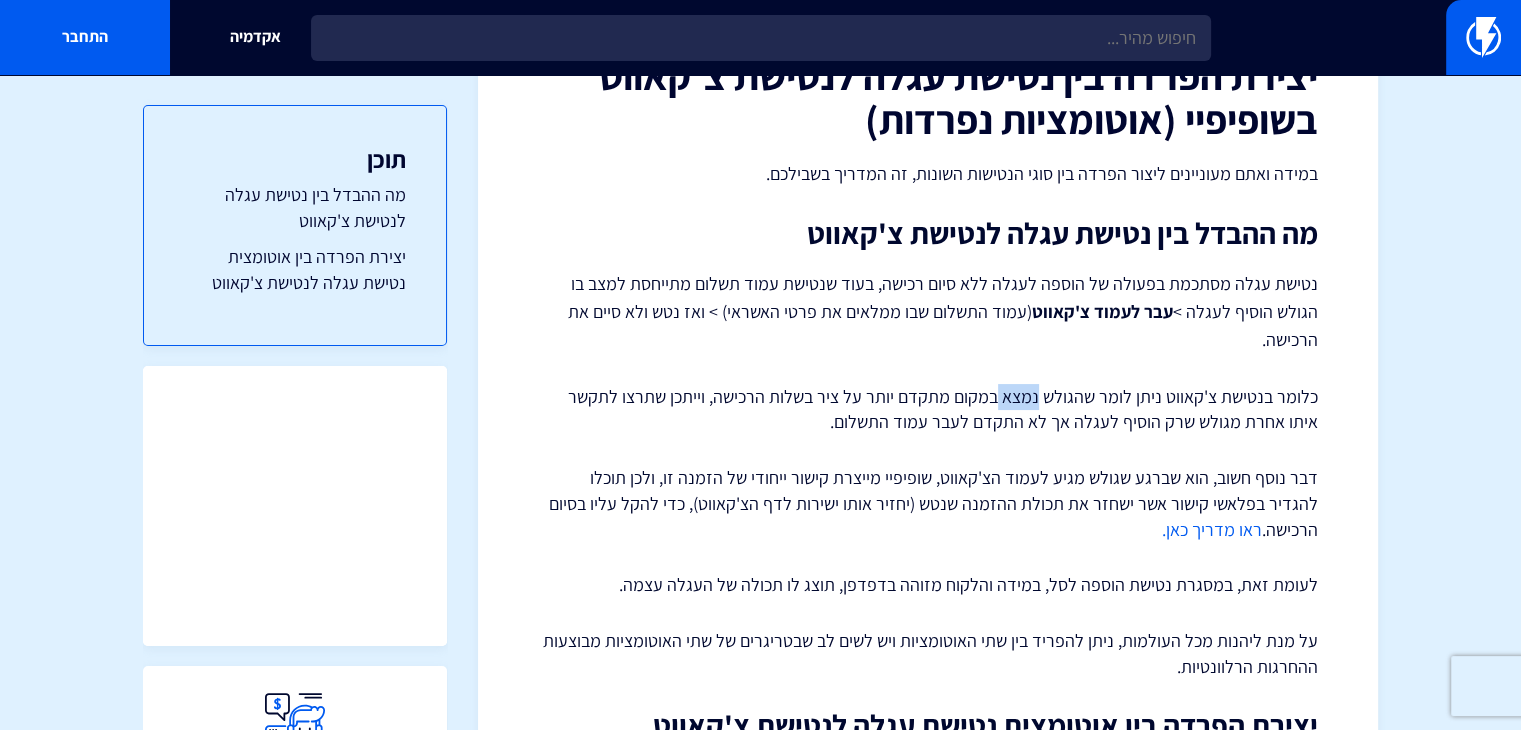 click on "כלומר בנטישת צ'קאווט ניתן לומר שהגולש נמצא במקום מתקדם יותר על ציר בשלות הרכישה, וייתכן שתרצו לתקשר איתו אחרת מגולש שרק הוסיף לעגלה אך לא התקדם לעבר עמוד התשלום." at bounding box center [928, 409] 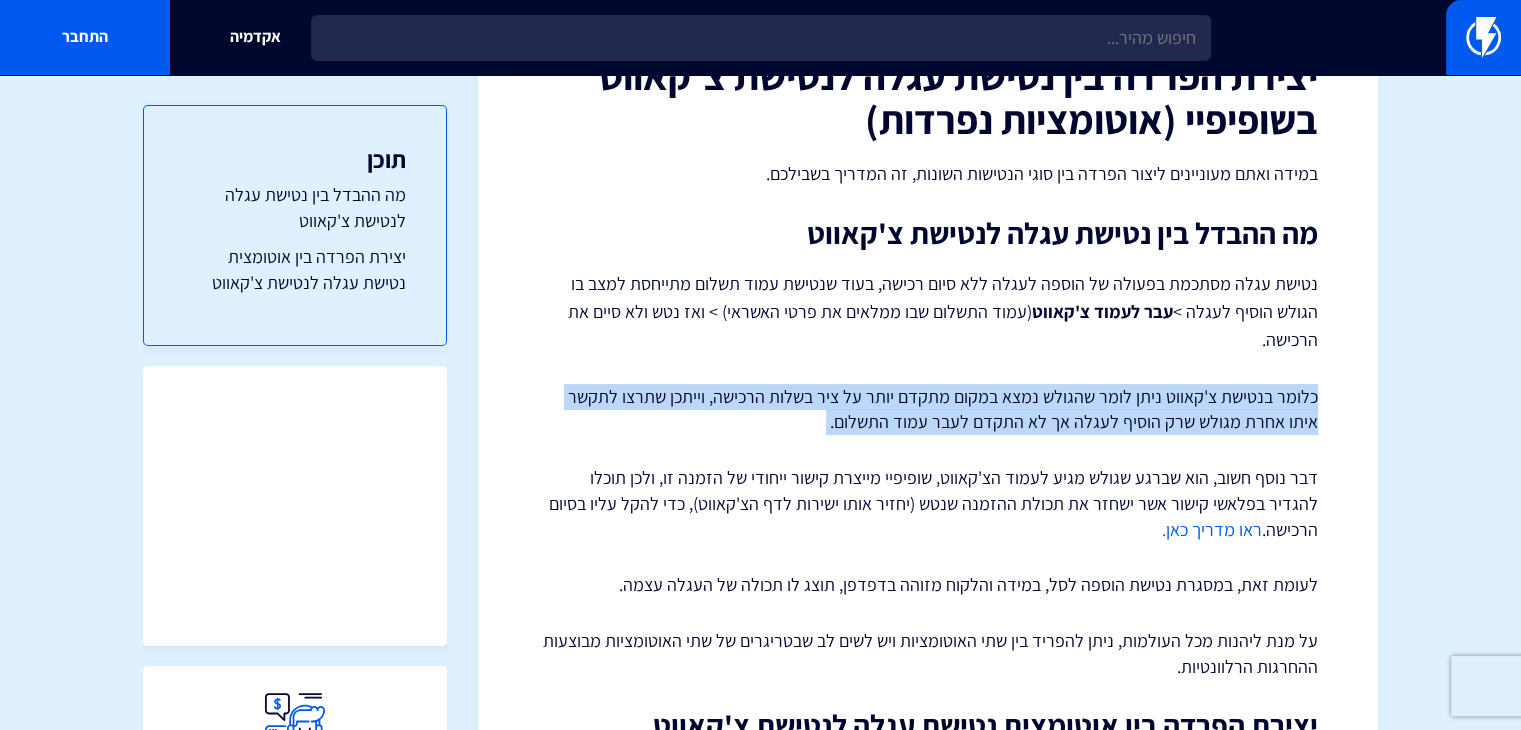 click on "כלומר בנטישת צ'קאווט ניתן לומר שהגולש נמצא במקום מתקדם יותר על ציר בשלות הרכישה, וייתכן שתרצו לתקשר איתו אחרת מגולש שרק הוסיף לעגלה אך לא התקדם לעבר עמוד התשלום." at bounding box center [928, 409] 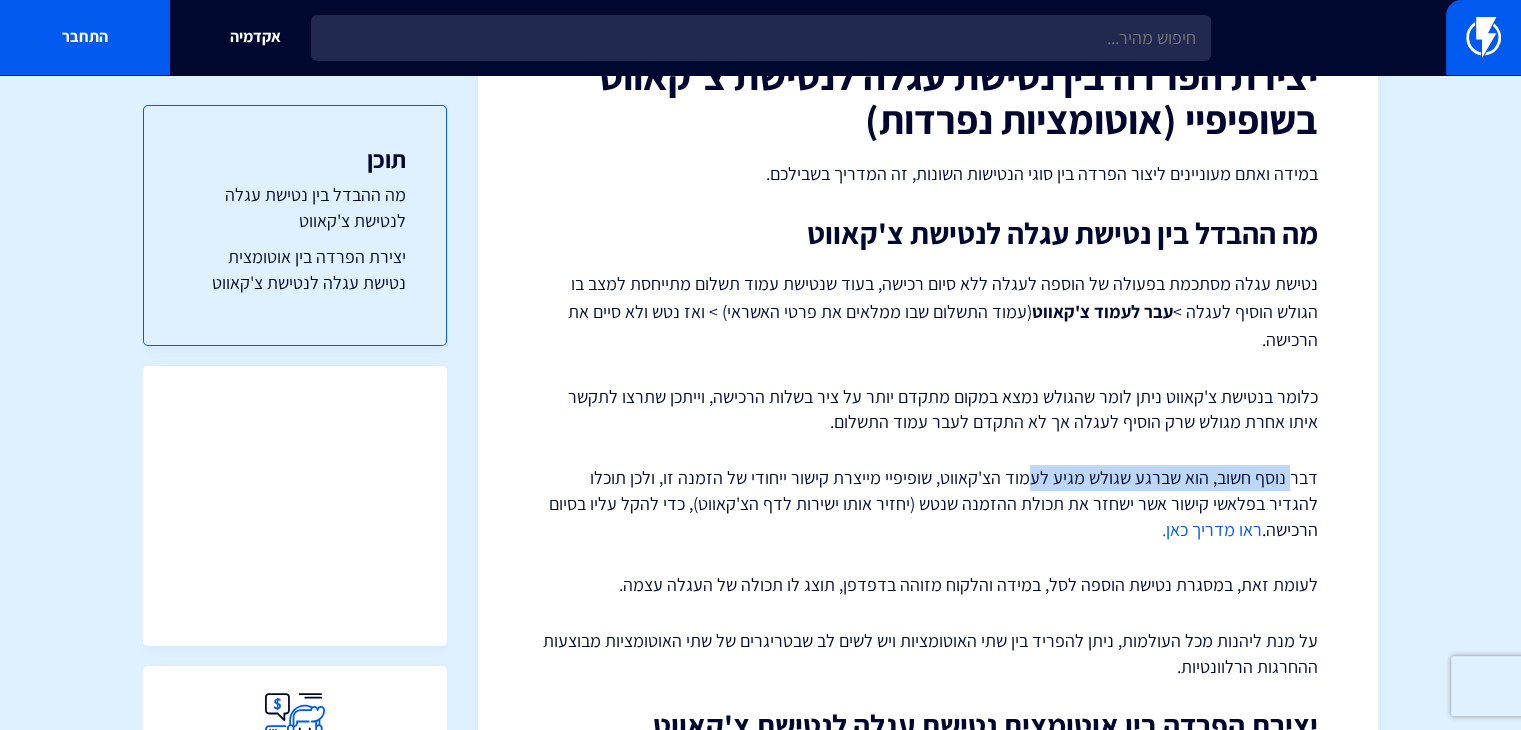 drag, startPoint x: 1292, startPoint y: 441, endPoint x: 1031, endPoint y: 448, distance: 261.09384 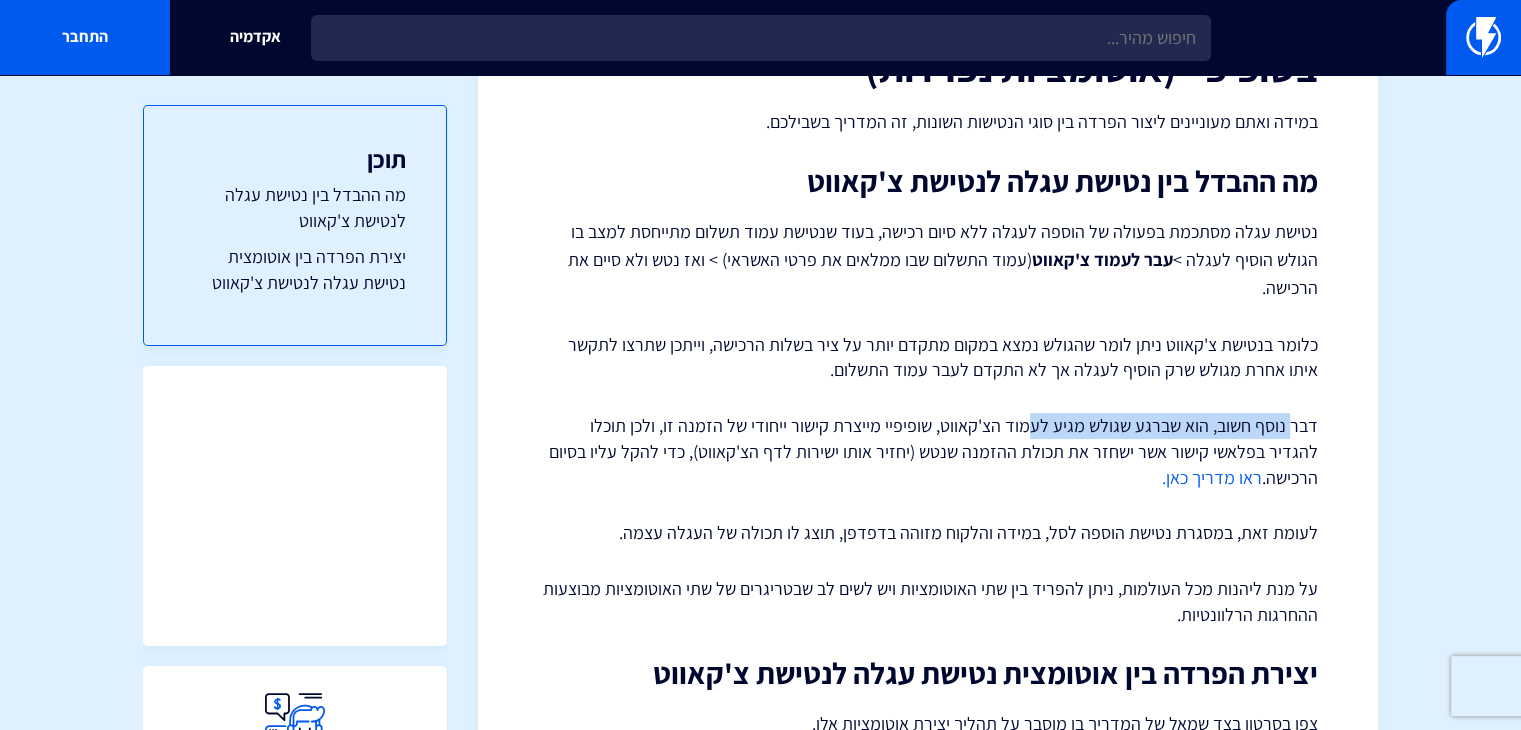scroll, scrollTop: 257, scrollLeft: 0, axis: vertical 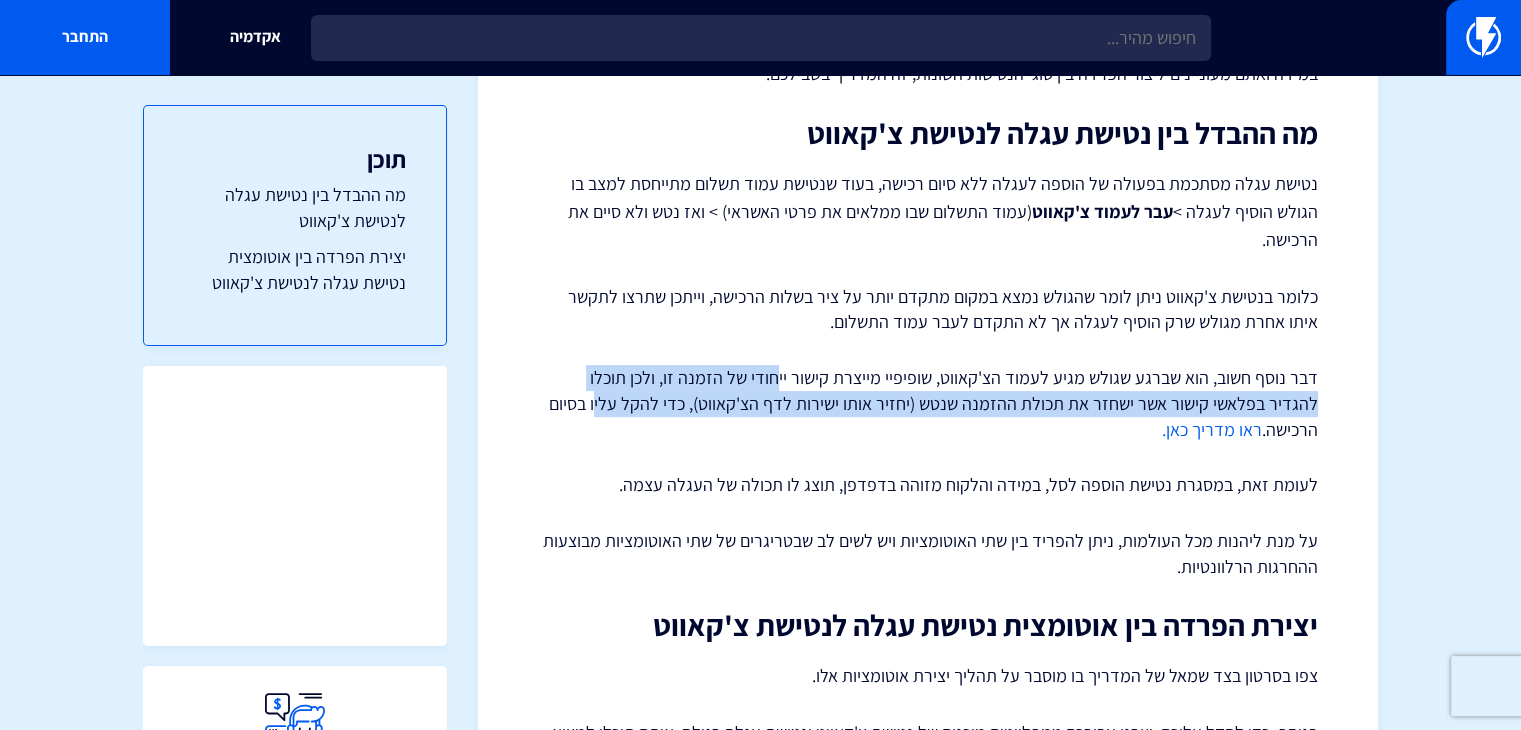 drag, startPoint x: 772, startPoint y: 341, endPoint x: 716, endPoint y: 396, distance: 78.492035 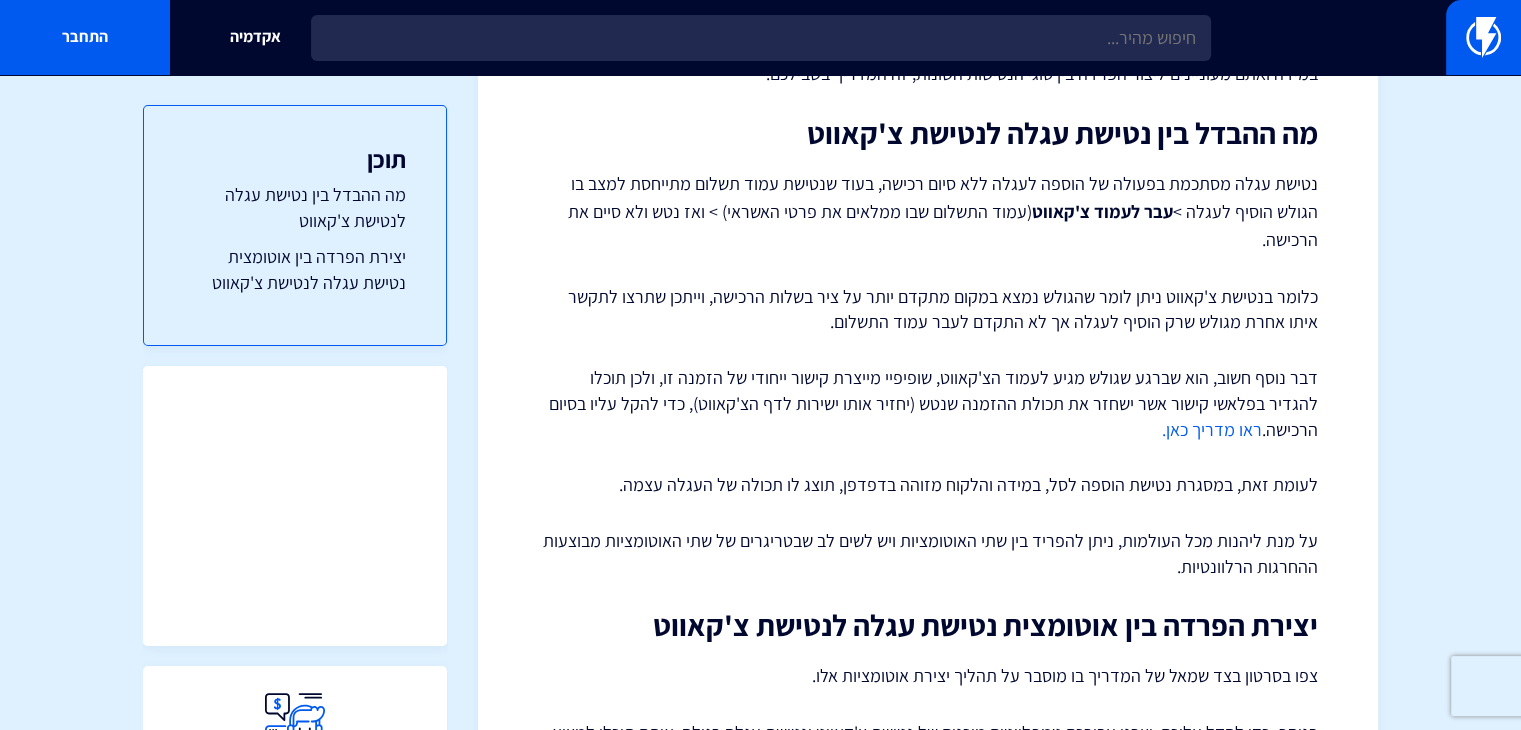 click on "דבר נוסף חשוב, הוא שברגע שגולש מגיע לעמוד הצ'קאווט, שופיפיי מייצרת קישור ייחודי של הזמנה זו, ולכן תוכלו להגדיר בפלאשי קישור אשר ישחזר את תכולת ההזמנה שנטש (יחזיר אותו ישירות לדף הצ'קאווט), כדי להקל עליו בסיום הרכישה.  ראו מדריך כאן." at bounding box center (928, 403) 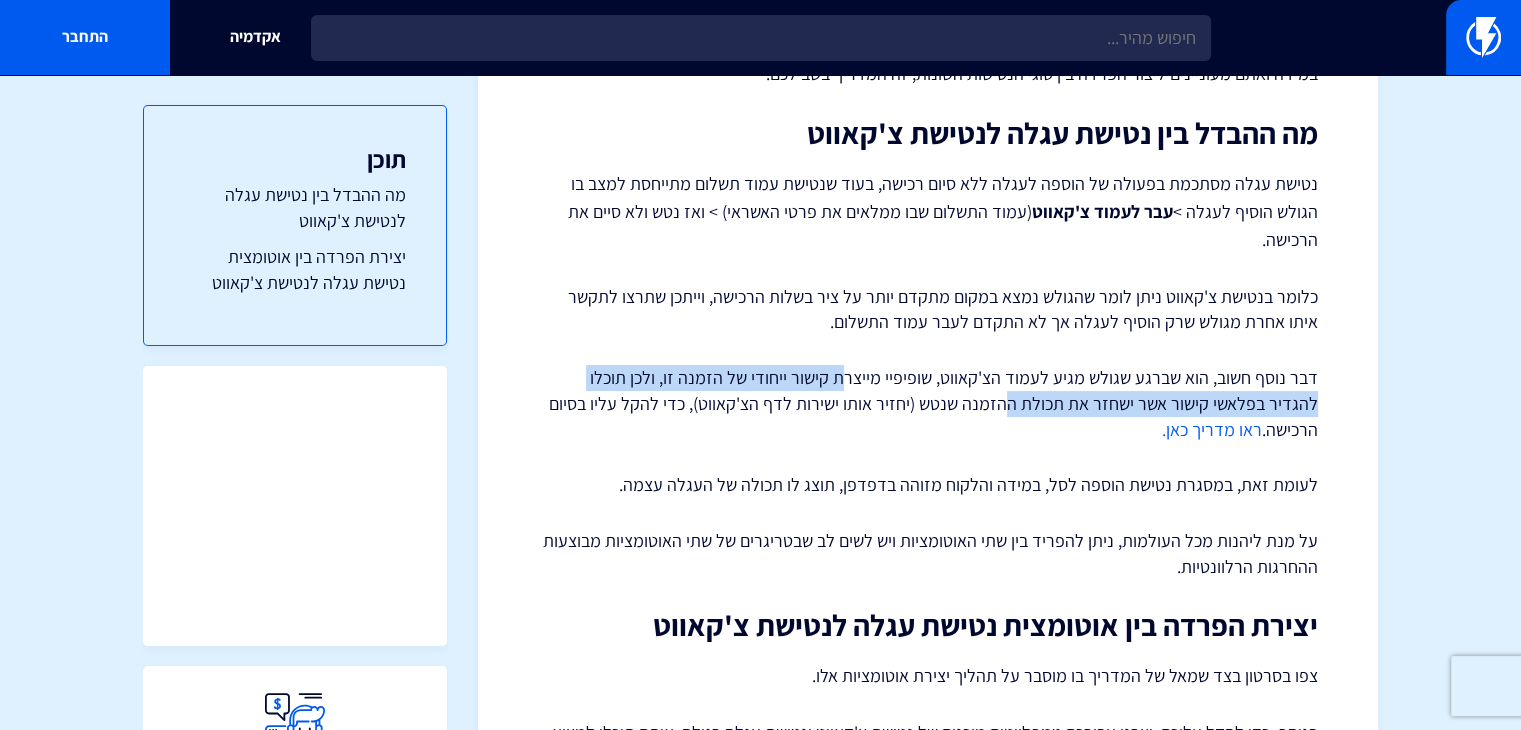 drag, startPoint x: 1047, startPoint y: 361, endPoint x: 840, endPoint y: 357, distance: 207.03865 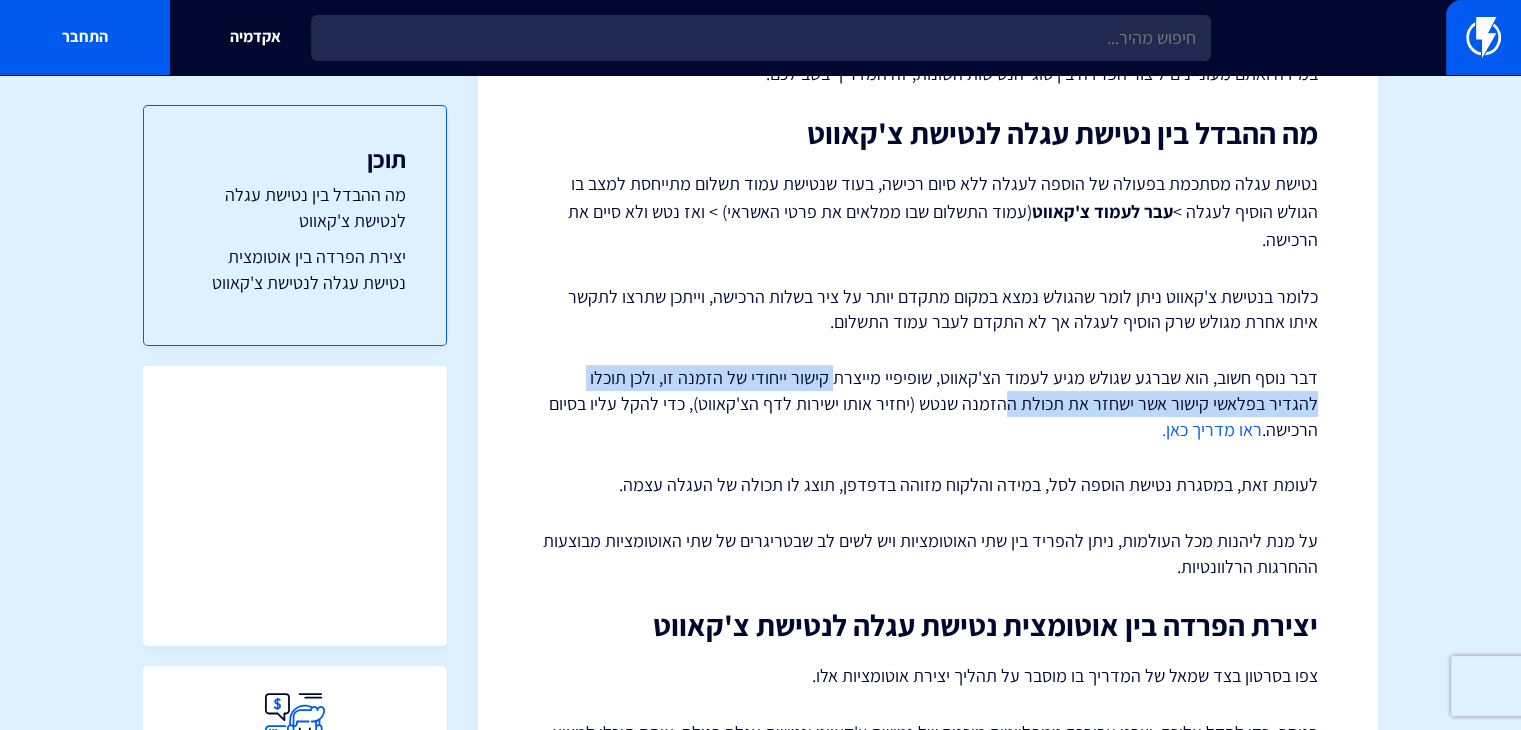 click on "דבר נוסף חשוב, הוא שברגע שגולש מגיע לעמוד הצ'קאווט, שופיפיי מייצרת קישור ייחודי של הזמנה זו, ולכן תוכלו להגדיר בפלאשי קישור אשר ישחזר את תכולת ההזמנה שנטש (יחזיר אותו ישירות לדף הצ'קאווט), כדי להקל עליו בסיום הרכישה.  ראו מדריך כאן." at bounding box center [928, 403] 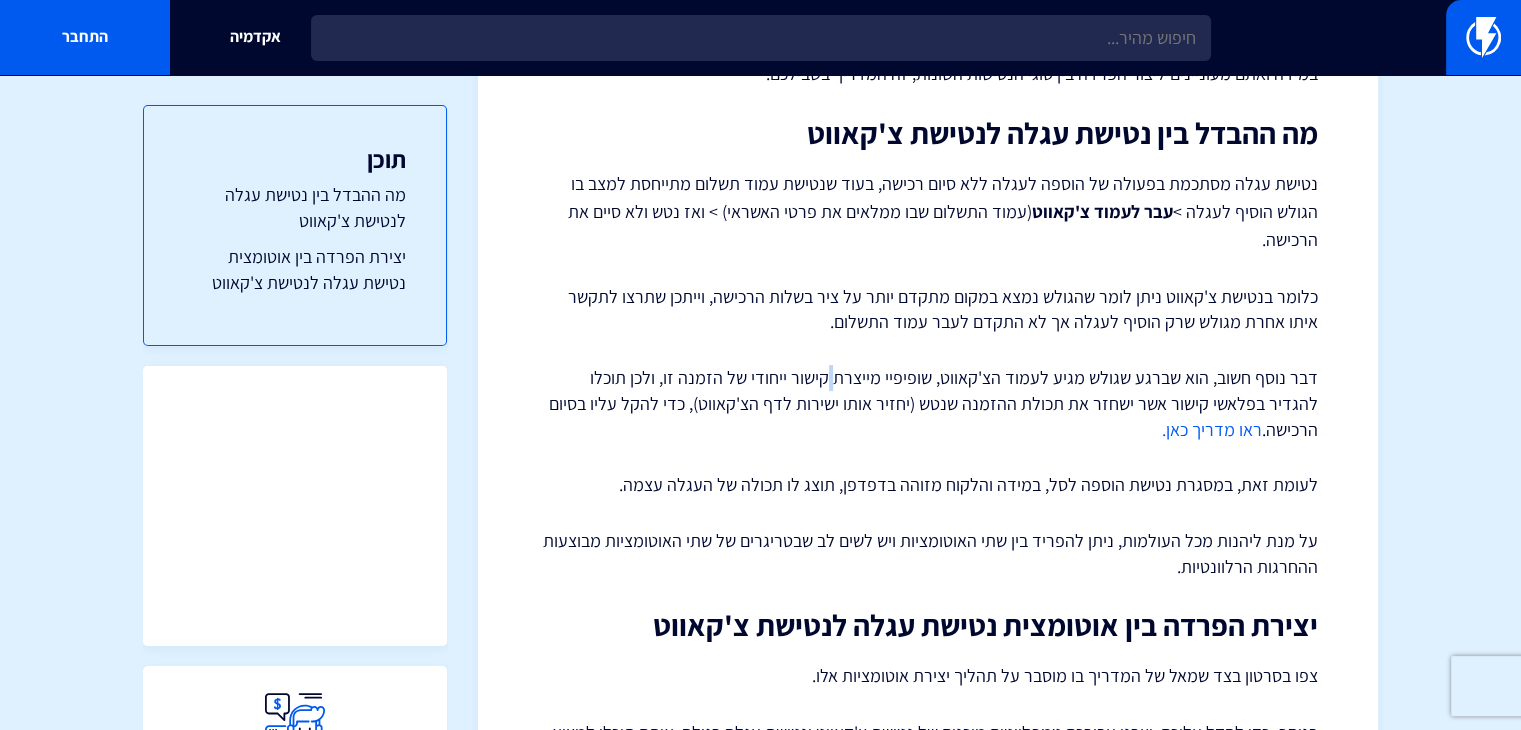 click on "דבר נוסף חשוב, הוא שברגע שגולש מגיע לעמוד הצ'קאווט, שופיפיי מייצרת קישור ייחודי של הזמנה זו, ולכן תוכלו להגדיר בפלאשי קישור אשר ישחזר את תכולת ההזמנה שנטש (יחזיר אותו ישירות לדף הצ'קאווט), כדי להקל עליו בסיום הרכישה.  ראו מדריך כאן." at bounding box center (928, 403) 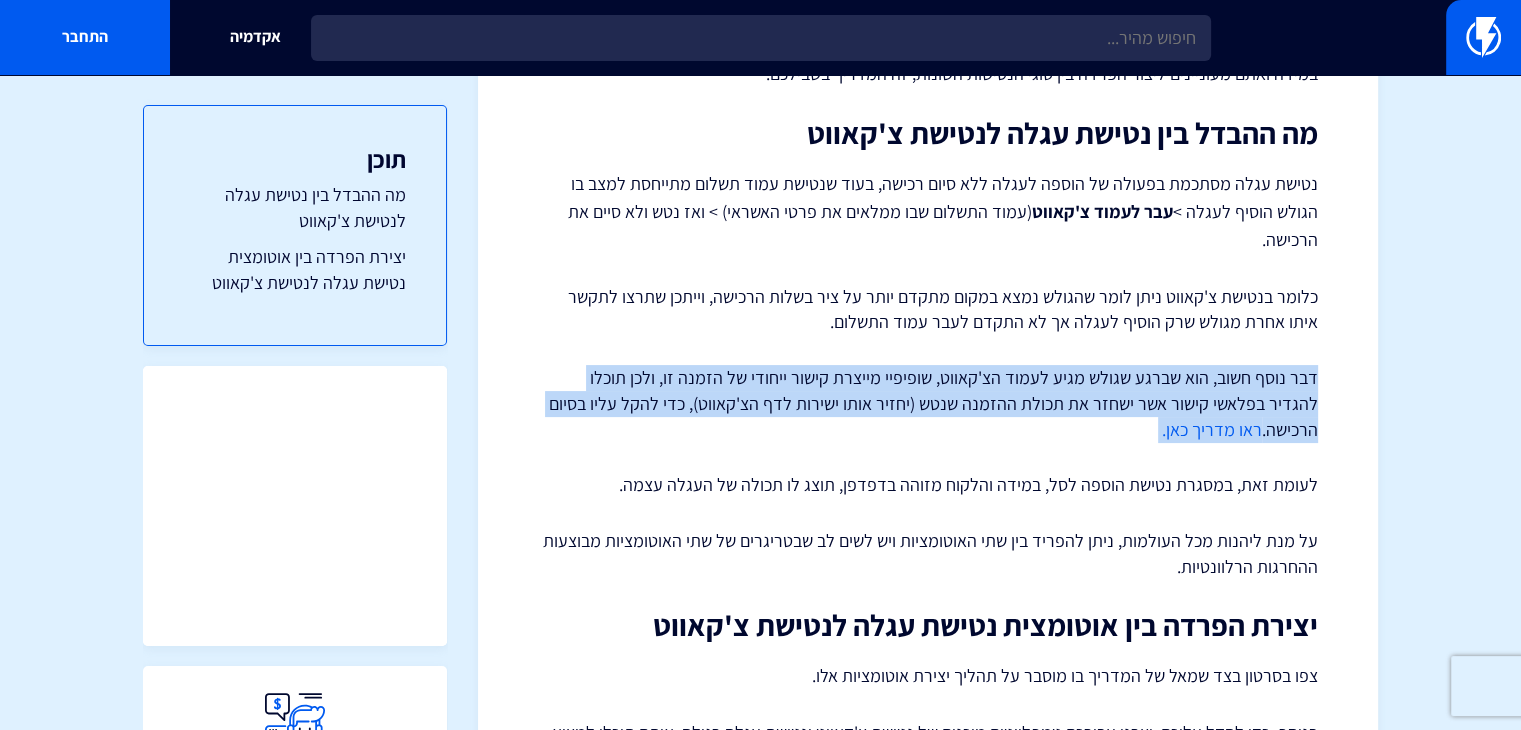 click on "דבר נוסף חשוב, הוא שברגע שגולש מגיע לעמוד הצ'קאווט, שופיפיי מייצרת קישור ייחודי של הזמנה זו, ולכן תוכלו להגדיר בפלאשי קישור אשר ישחזר את תכולת ההזמנה שנטש (יחזיר אותו ישירות לדף הצ'קאווט), כדי להקל עליו בסיום הרכישה.  ראו מדריך כאן." at bounding box center (928, 403) 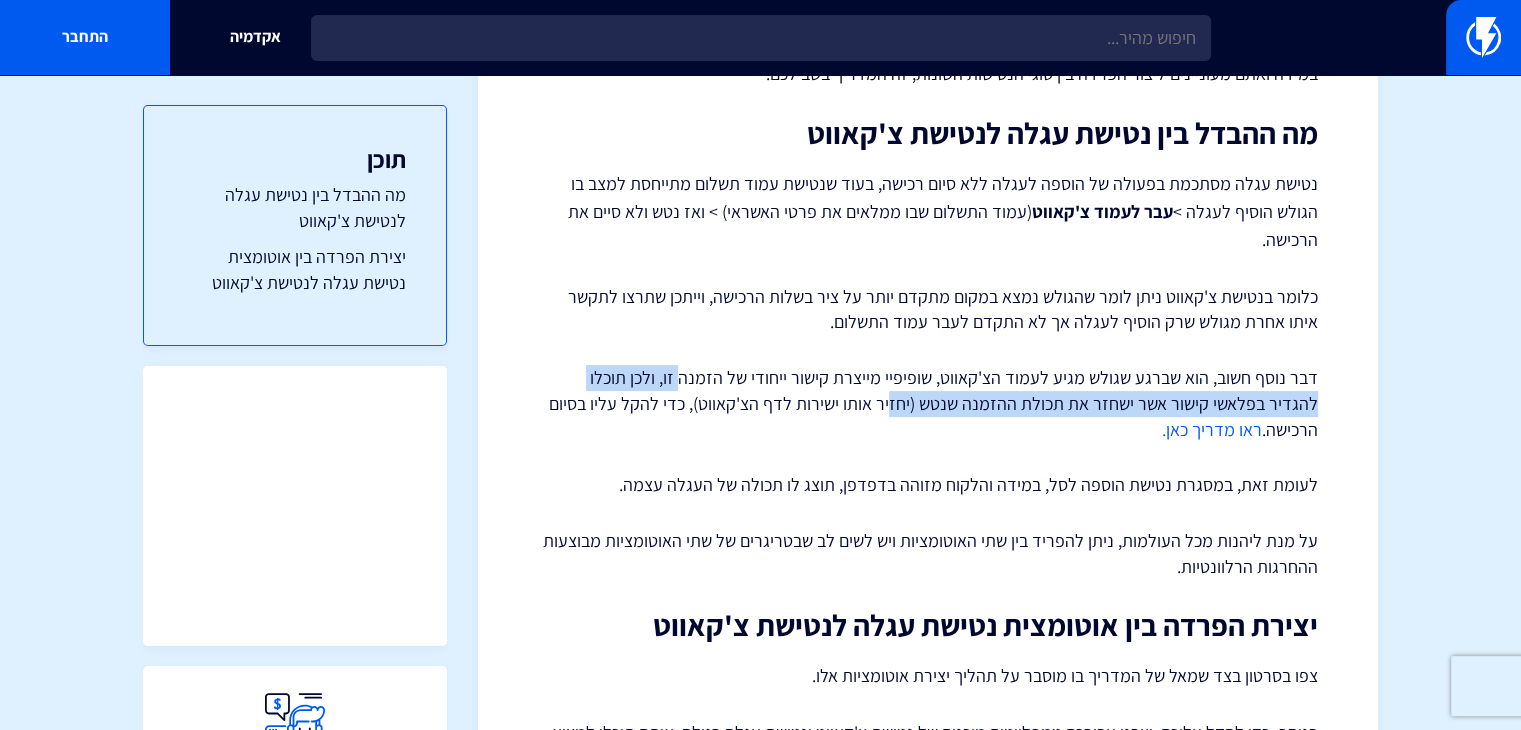 drag, startPoint x: 686, startPoint y: 343, endPoint x: 948, endPoint y: 385, distance: 265.34506 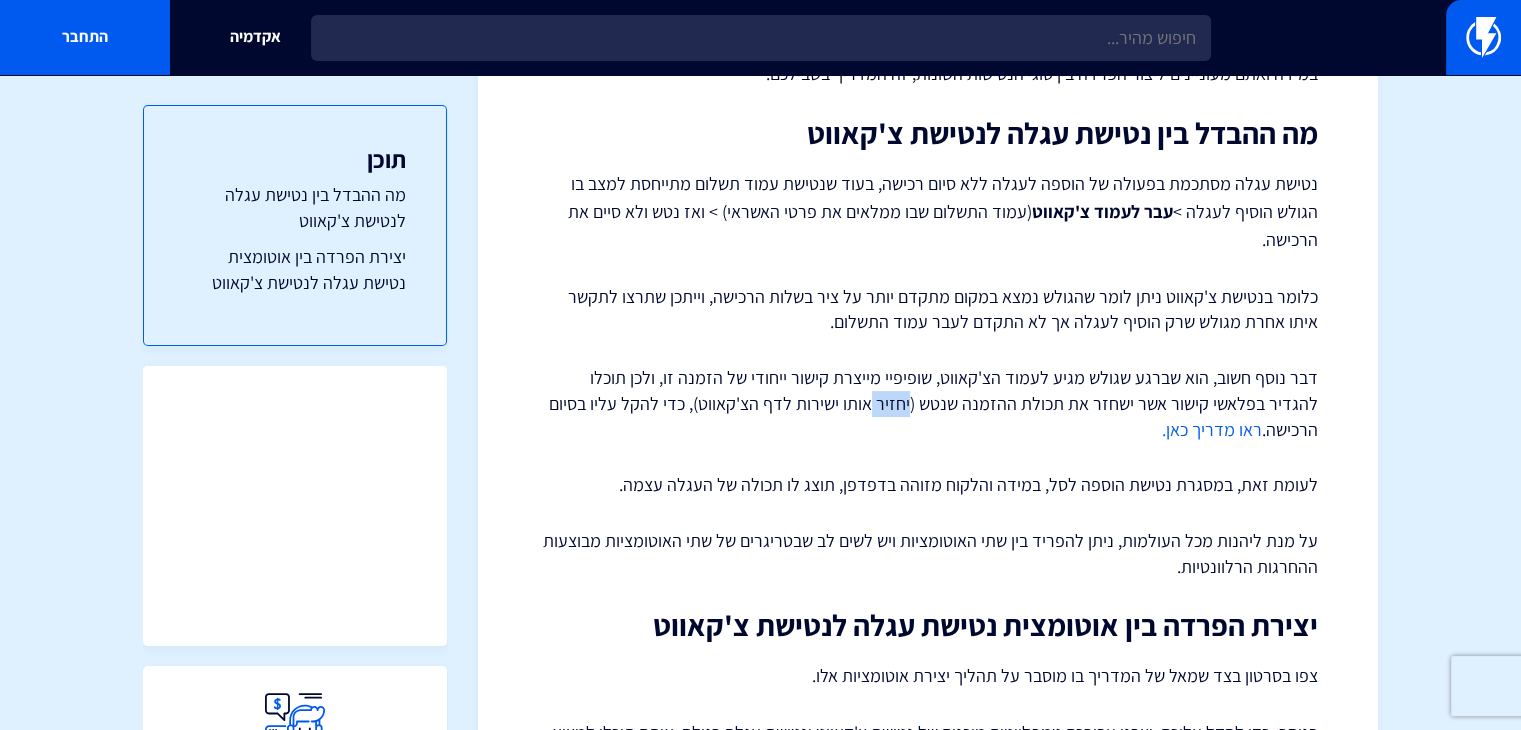 click on "דבר נוסף חשוב, הוא שברגע שגולש מגיע לעמוד הצ'קאווט, שופיפיי מייצרת קישור ייחודי של הזמנה זו, ולכן תוכלו להגדיר בפלאשי קישור אשר ישחזר את תכולת ההזמנה שנטש (יחזיר אותו ישירות לדף הצ'קאווט), כדי להקל עליו בסיום הרכישה.  ראו מדריך כאן." at bounding box center [928, 403] 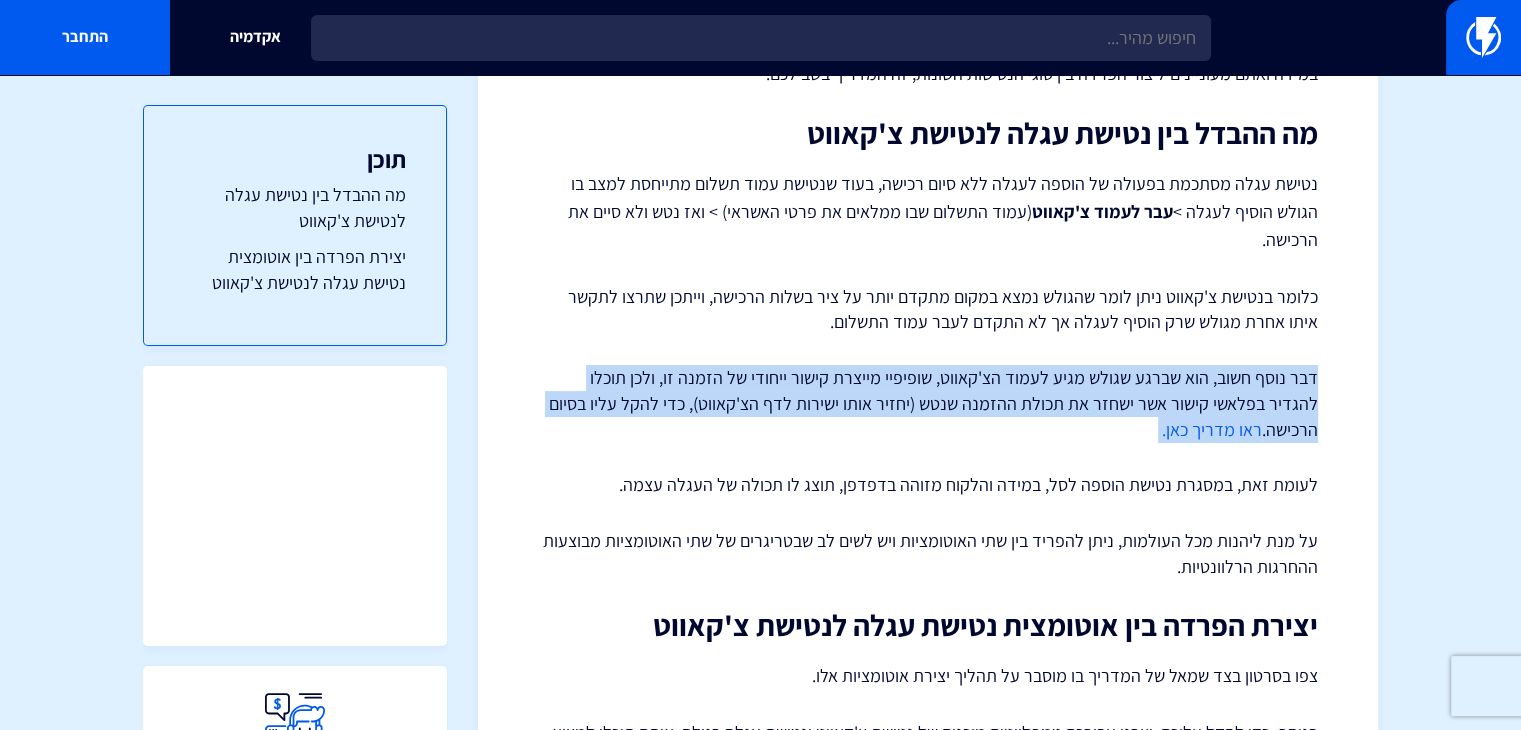 click on "דבר נוסף חשוב, הוא שברגע שגולש מגיע לעמוד הצ'קאווט, שופיפיי מייצרת קישור ייחודי של הזמנה זו, ולכן תוכלו להגדיר בפלאשי קישור אשר ישחזר את תכולת ההזמנה שנטש (יחזיר אותו ישירות לדף הצ'קאווט), כדי להקל עליו בסיום הרכישה.  ראו מדריך כאן." at bounding box center (928, 403) 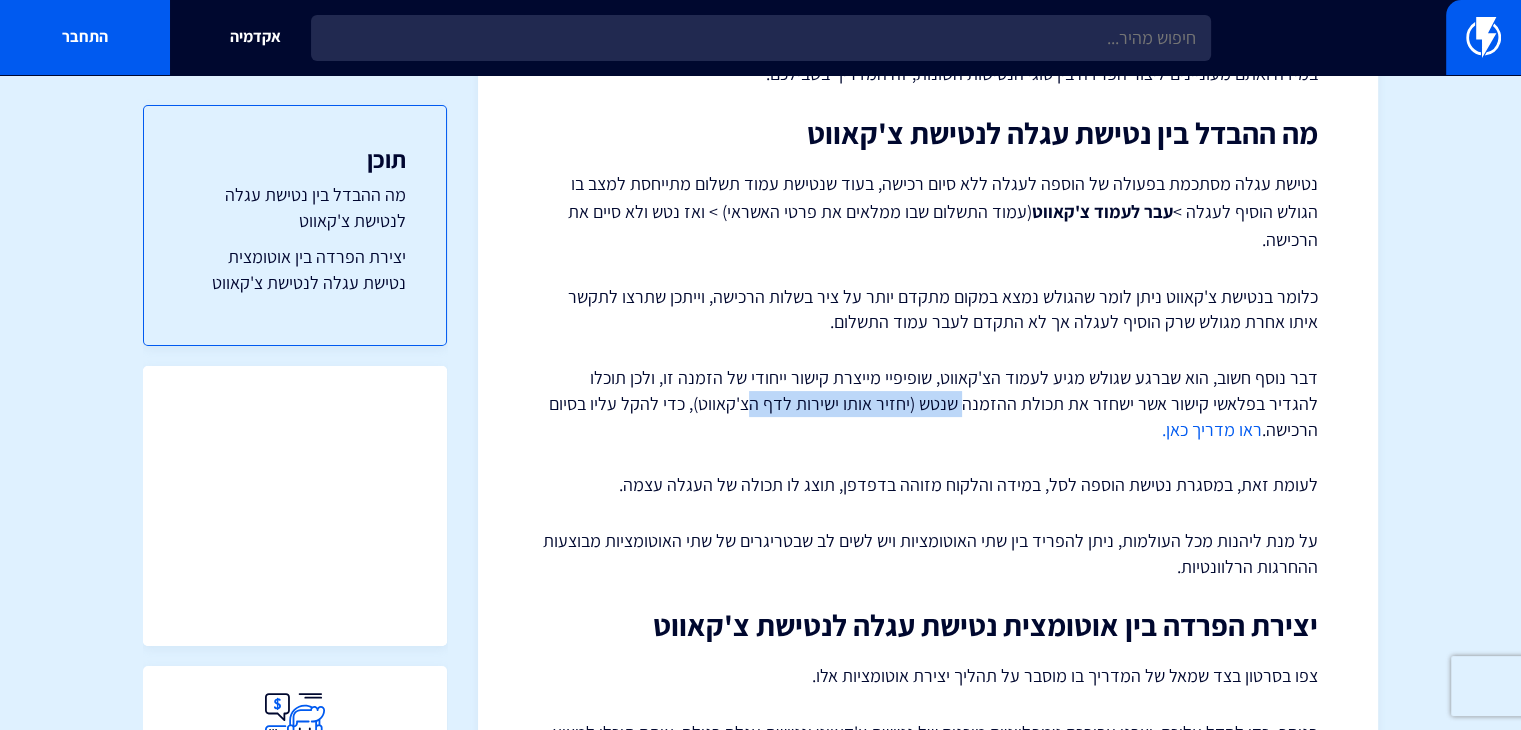 drag, startPoint x: 1022, startPoint y: 376, endPoint x: 812, endPoint y: 373, distance: 210.02142 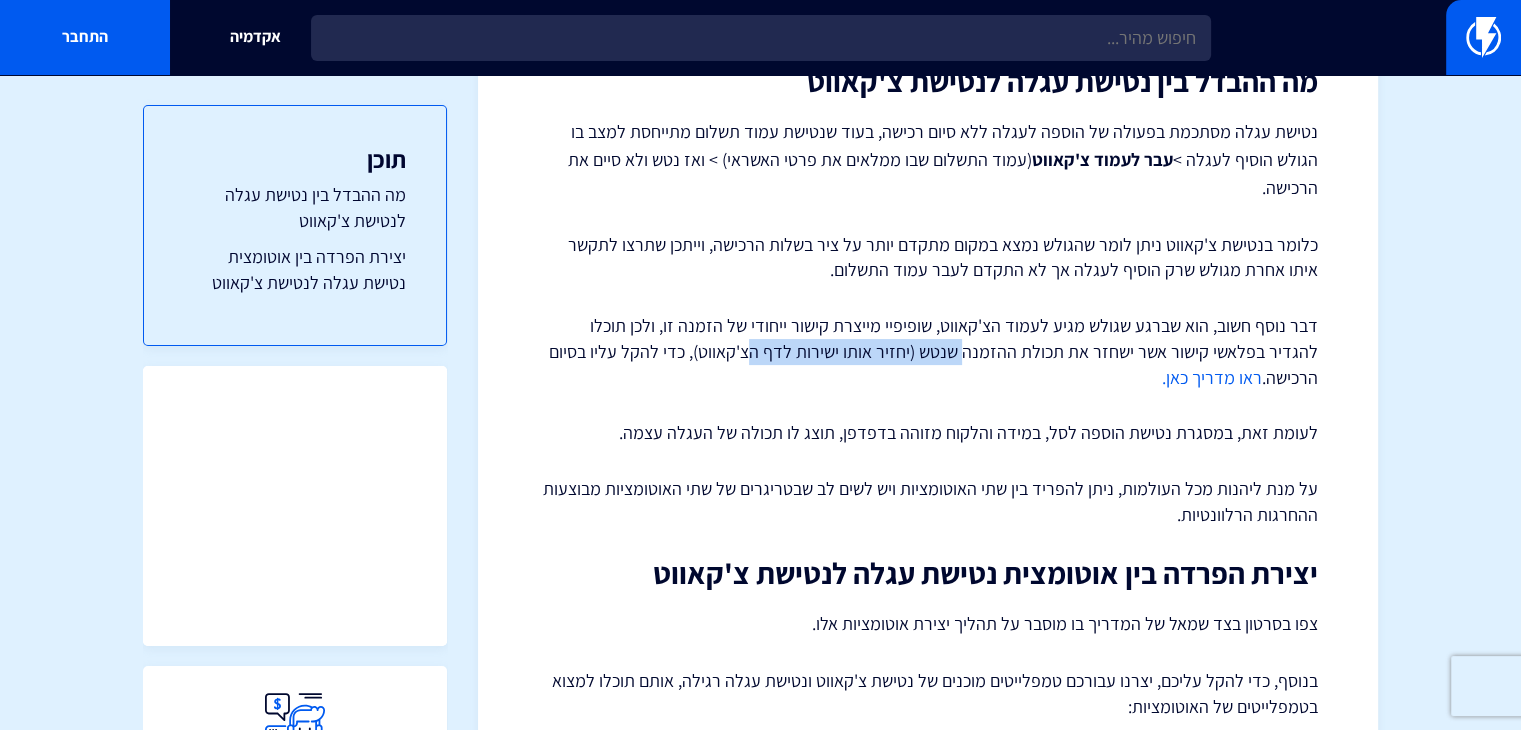scroll, scrollTop: 357, scrollLeft: 0, axis: vertical 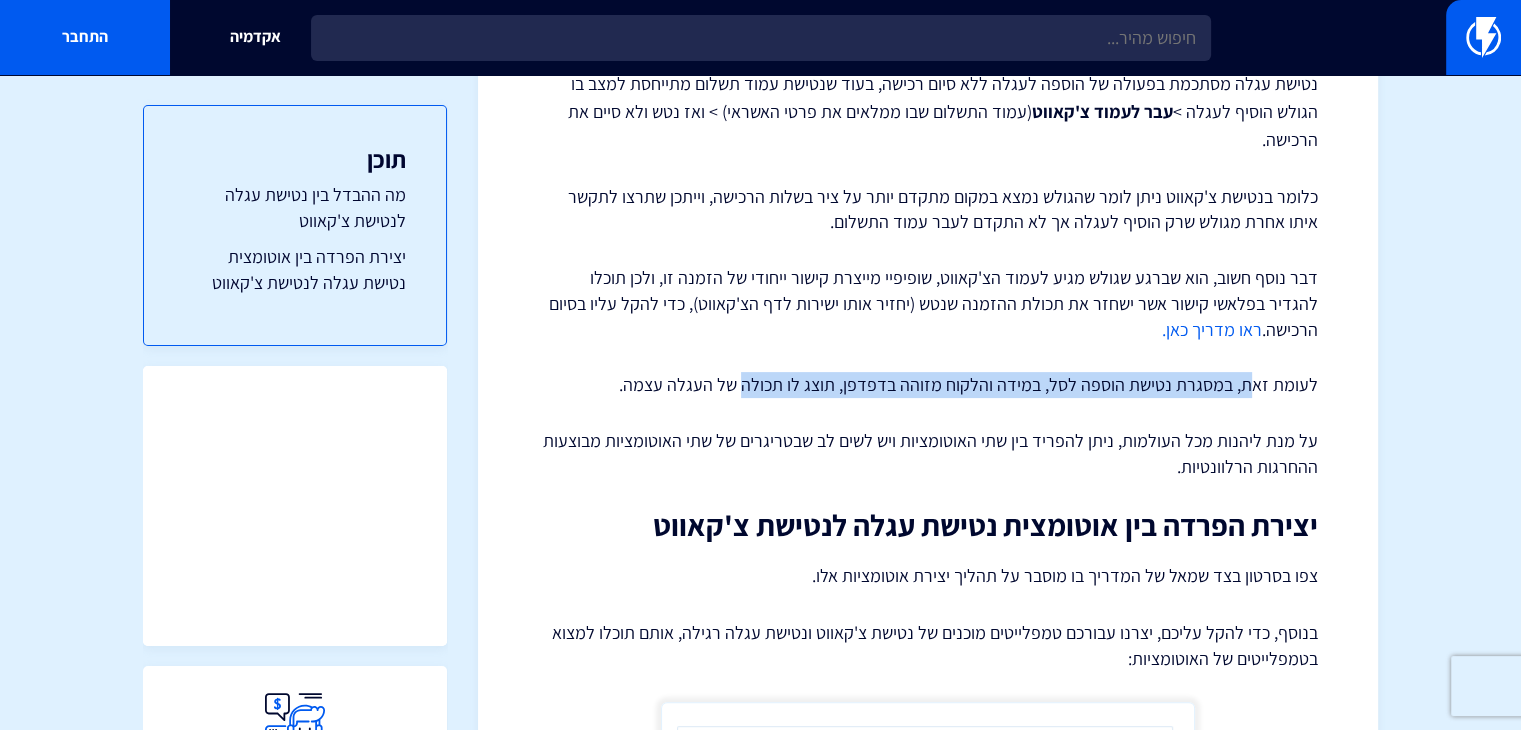 drag, startPoint x: 1251, startPoint y: 355, endPoint x: 751, endPoint y: 366, distance: 500.12097 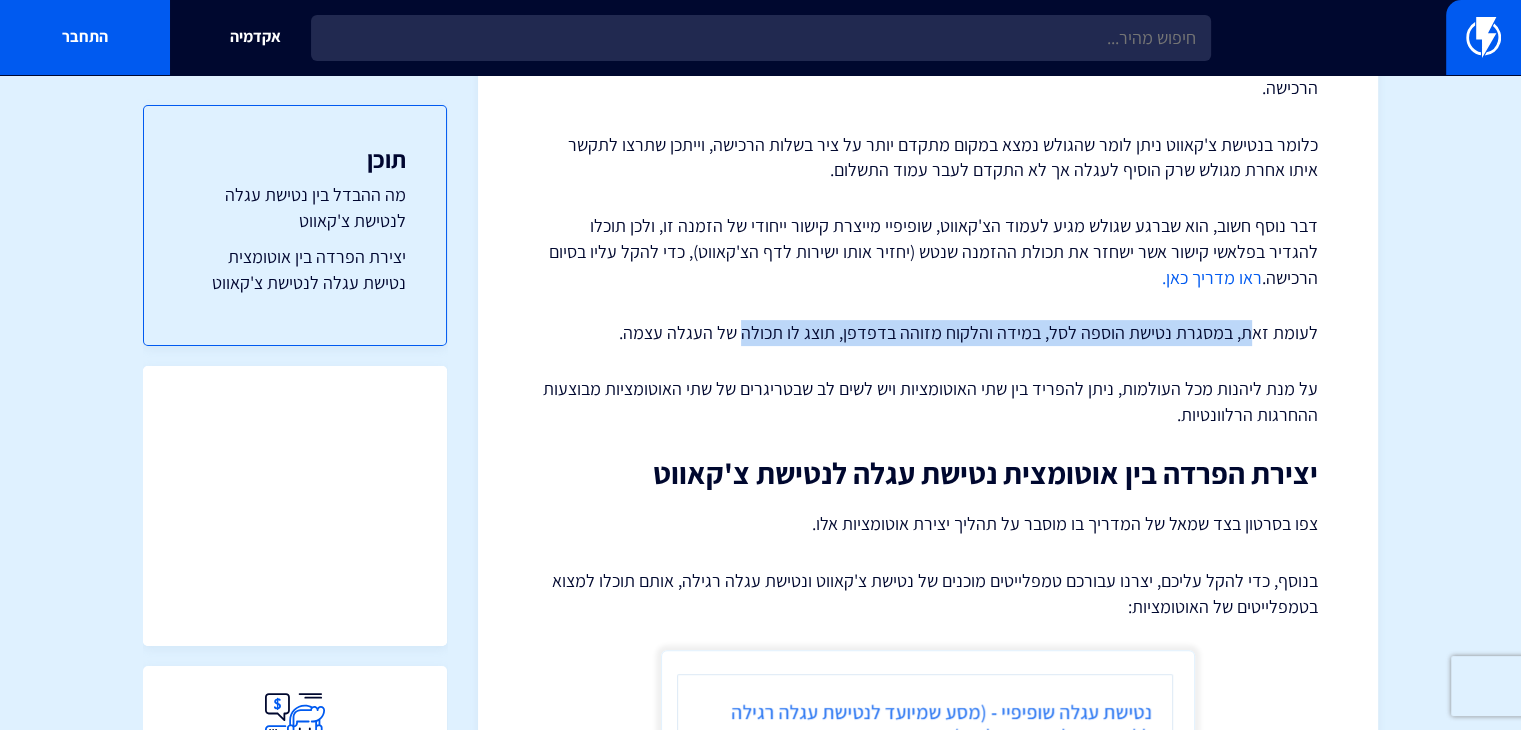 scroll, scrollTop: 457, scrollLeft: 0, axis: vertical 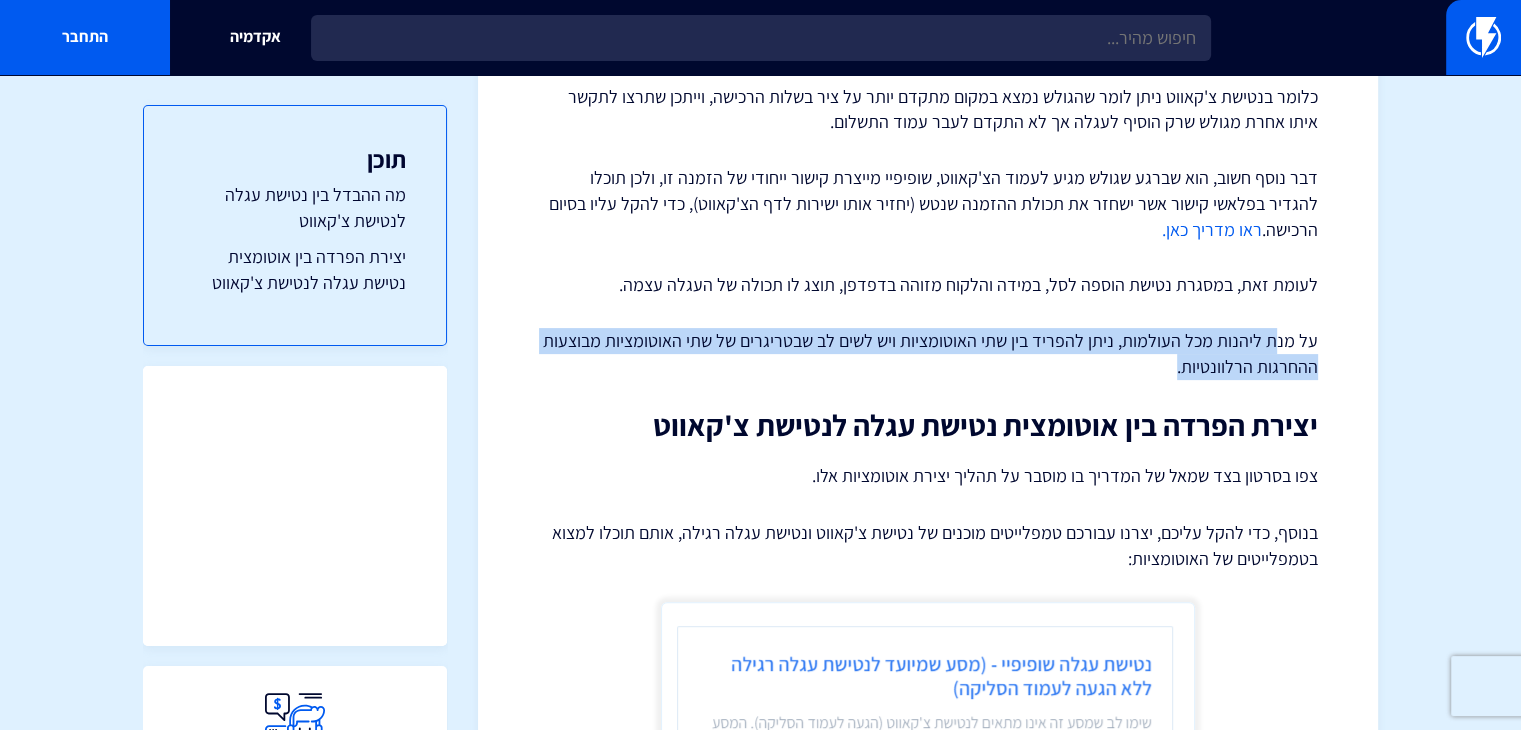 drag, startPoint x: 1270, startPoint y: 321, endPoint x: 957, endPoint y: 329, distance: 313.10223 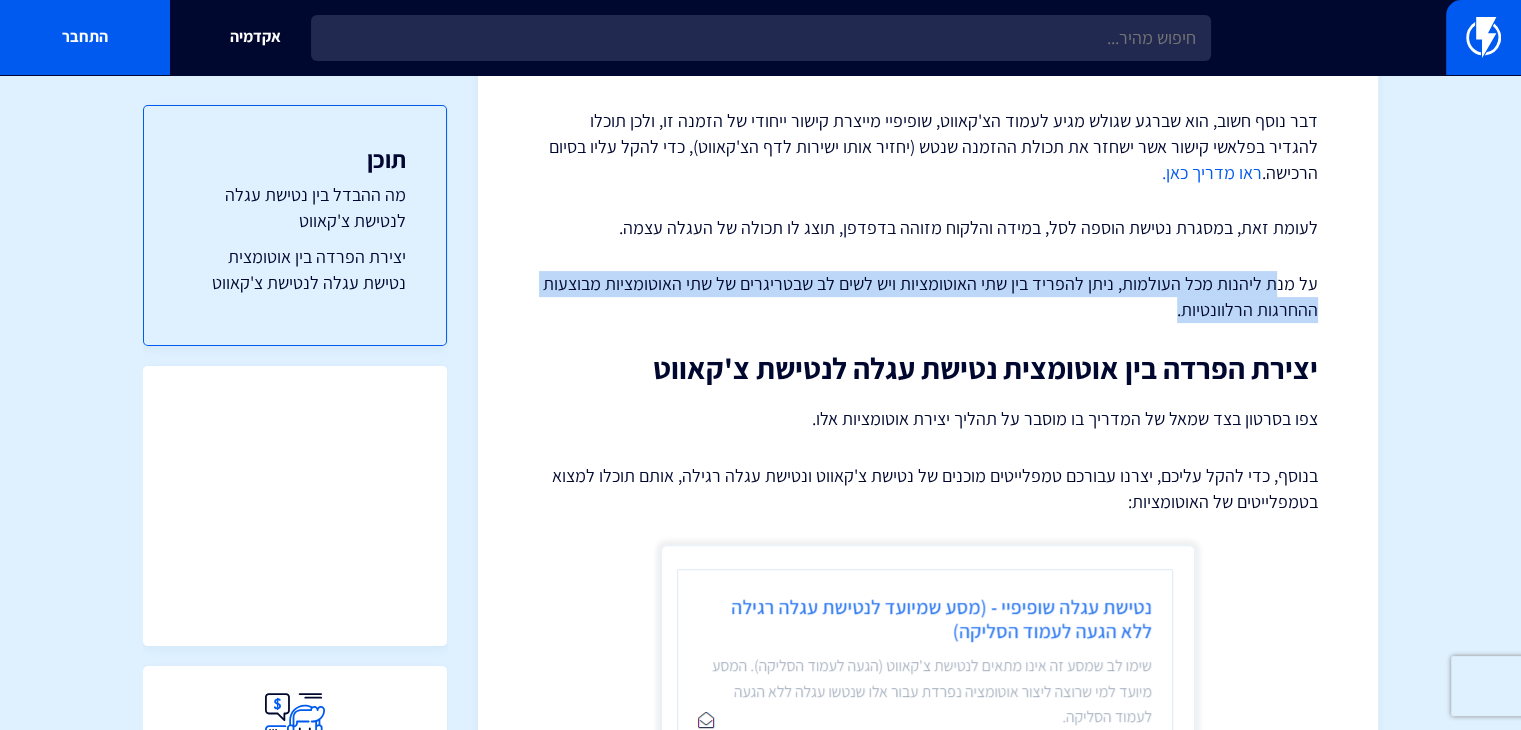 scroll, scrollTop: 557, scrollLeft: 0, axis: vertical 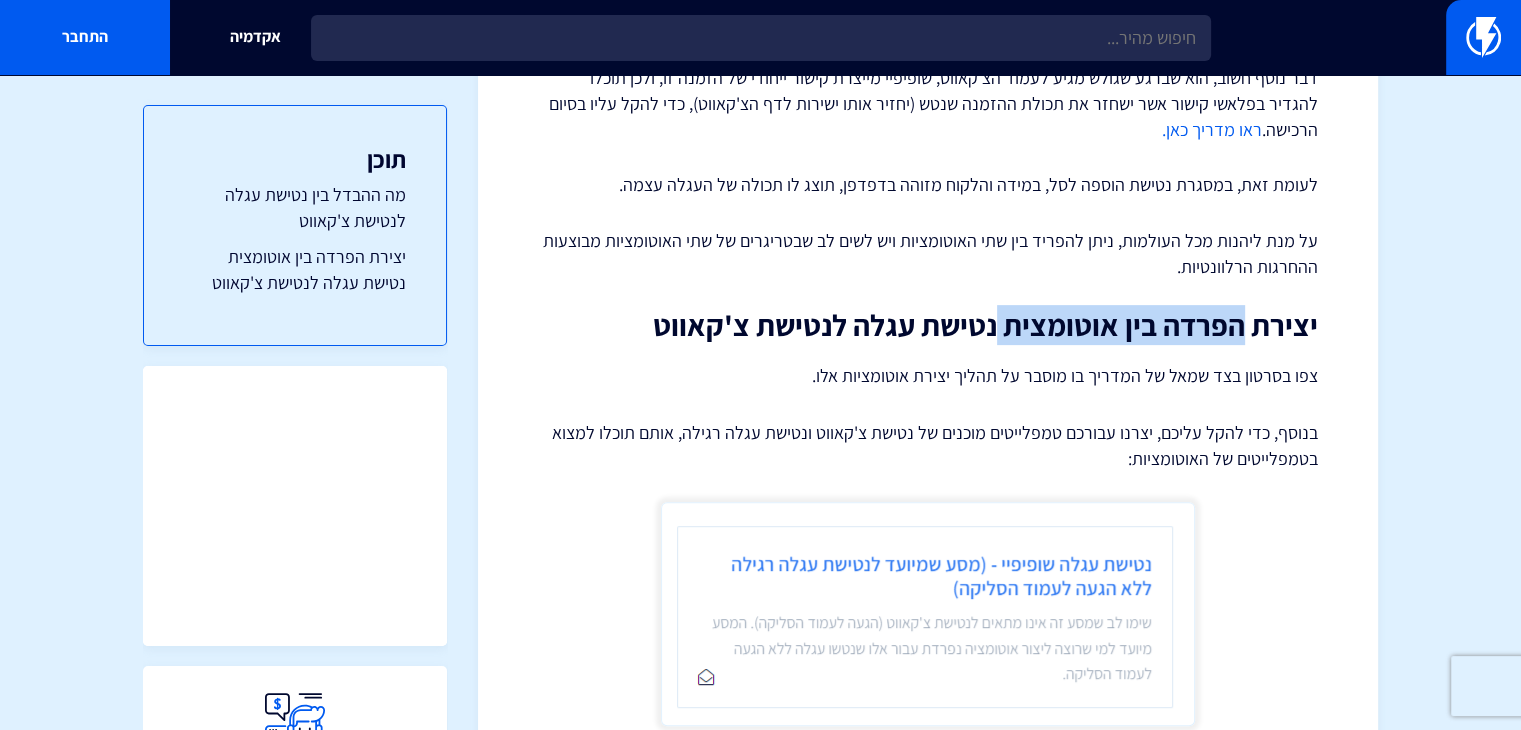drag, startPoint x: 1232, startPoint y: 294, endPoint x: 996, endPoint y: 305, distance: 236.25621 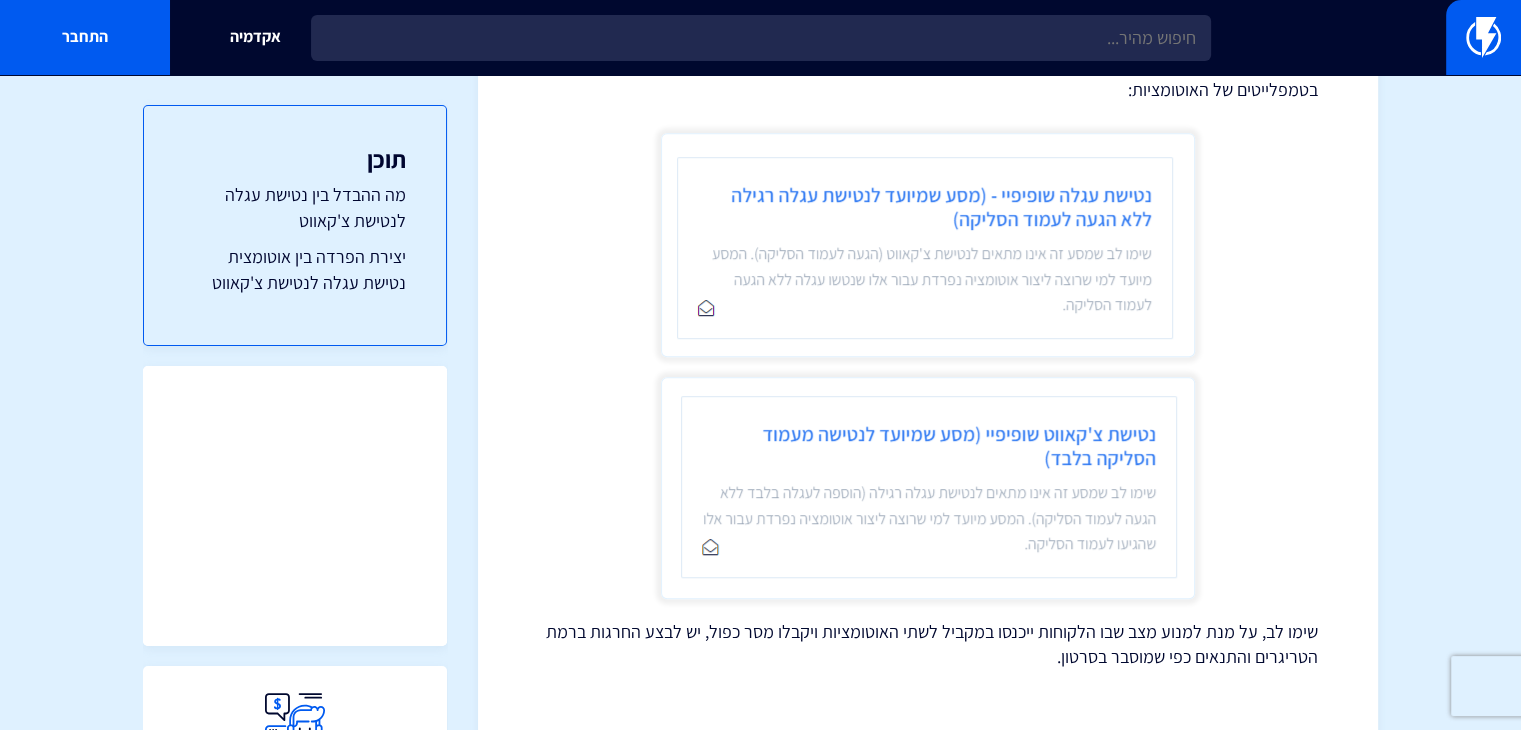 scroll, scrollTop: 957, scrollLeft: 0, axis: vertical 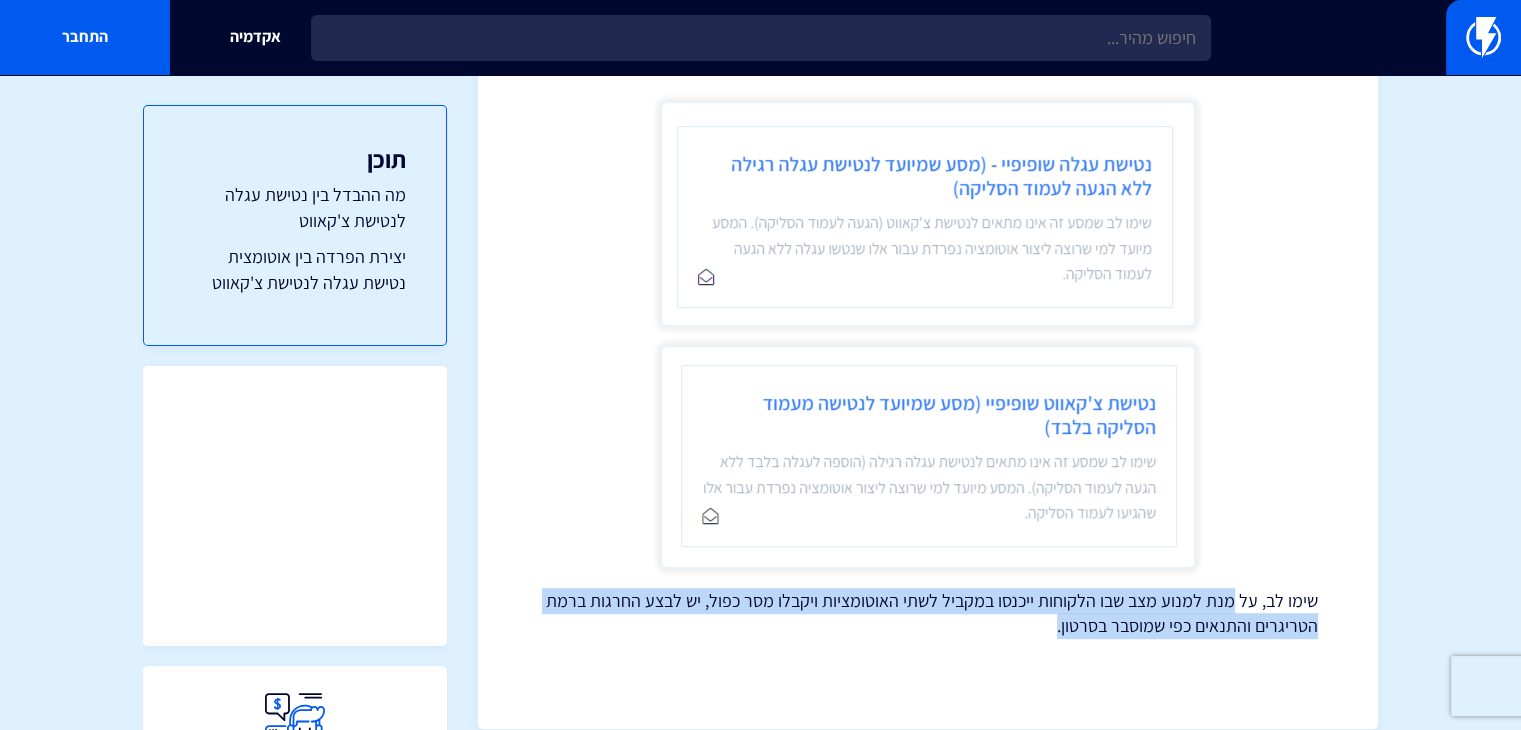 drag, startPoint x: 1217, startPoint y: 581, endPoint x: 778, endPoint y: 598, distance: 439.32904 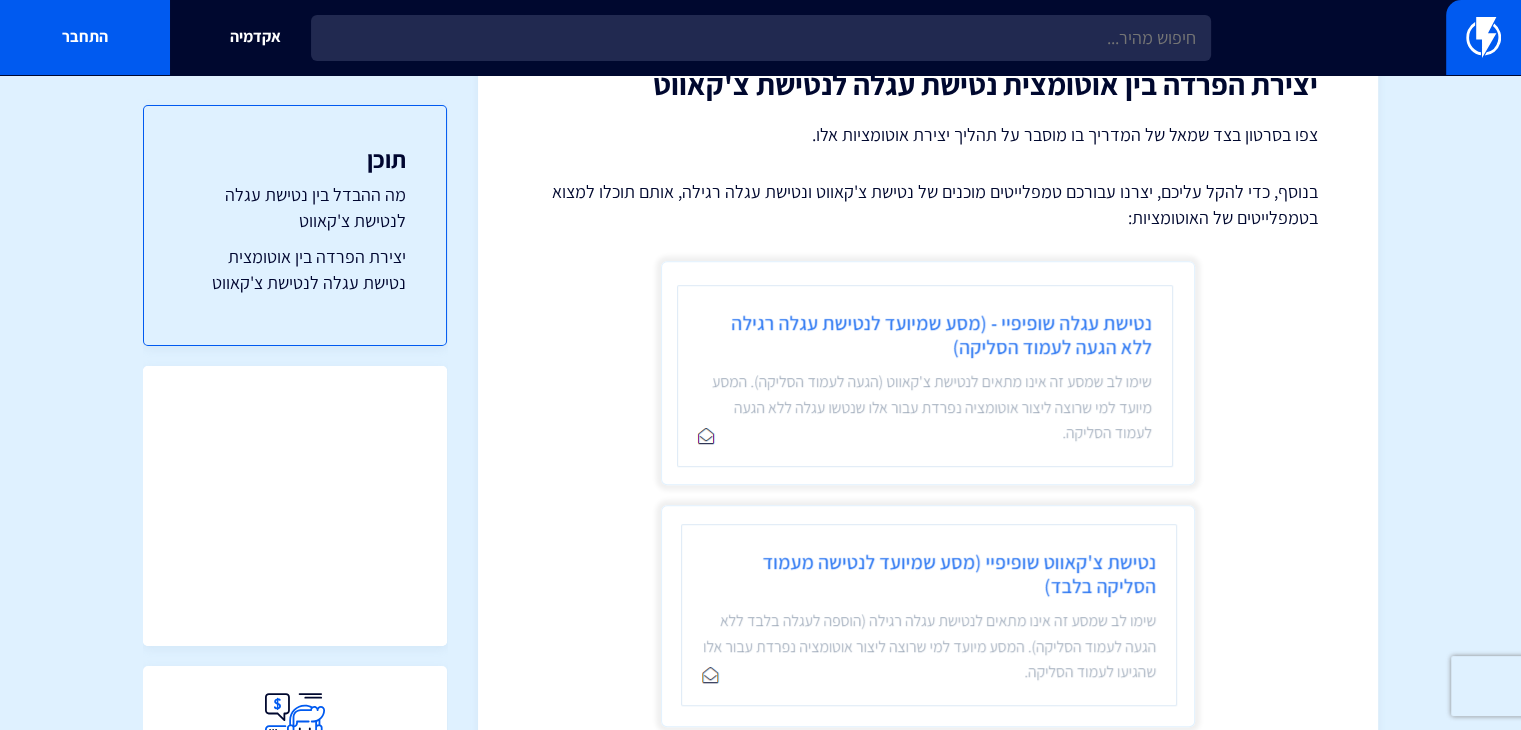 scroll, scrollTop: 657, scrollLeft: 0, axis: vertical 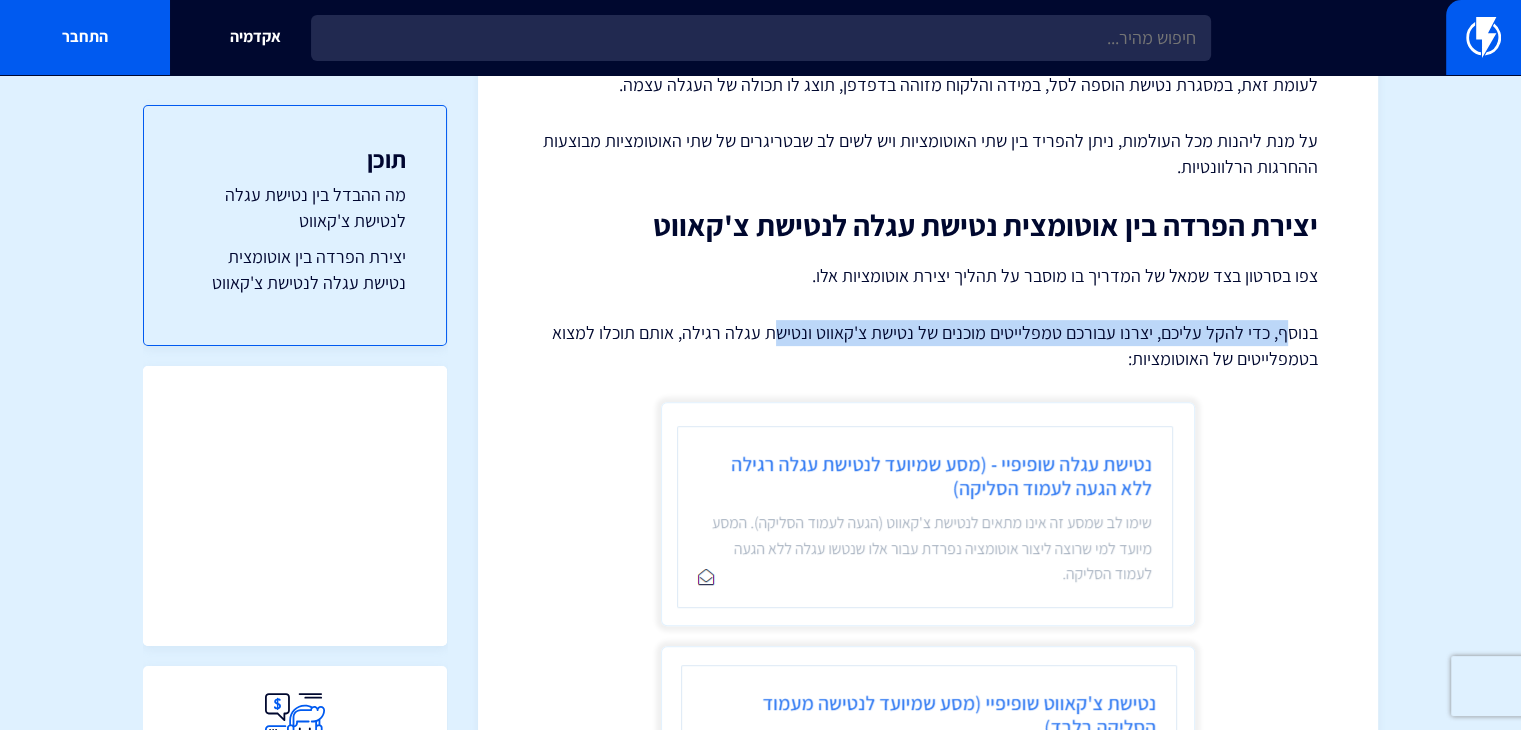 drag, startPoint x: 1260, startPoint y: 308, endPoint x: 775, endPoint y: 313, distance: 485.0258 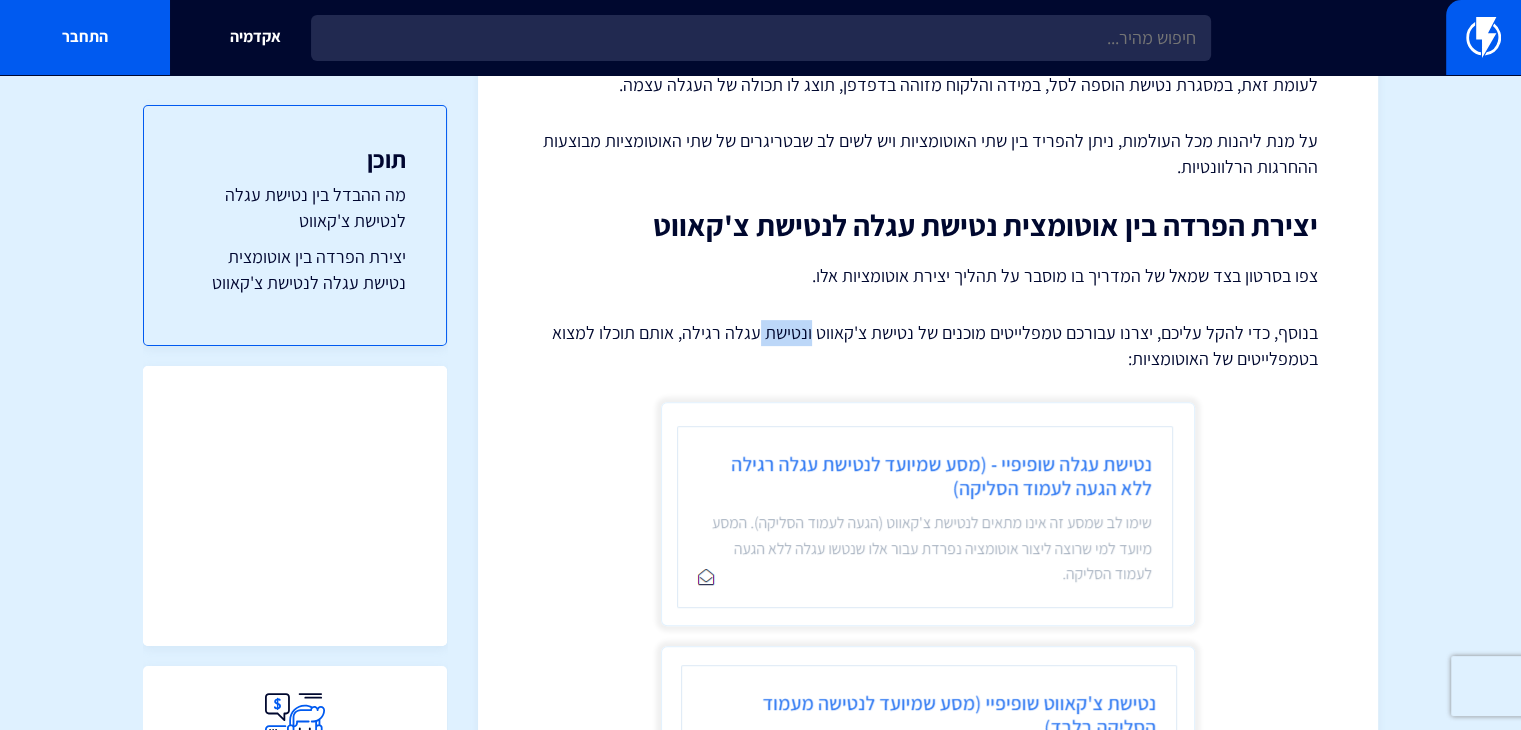 click on "בנוסף, כדי להקל עליכם, יצרנו עבורכם טמפלייטים מוכנים של נטישת צ'קאווט ונטישת עגלה רגילה, אותם תוכלו למצוא בטמפלייטים של האוטומציות:" at bounding box center (928, 345) 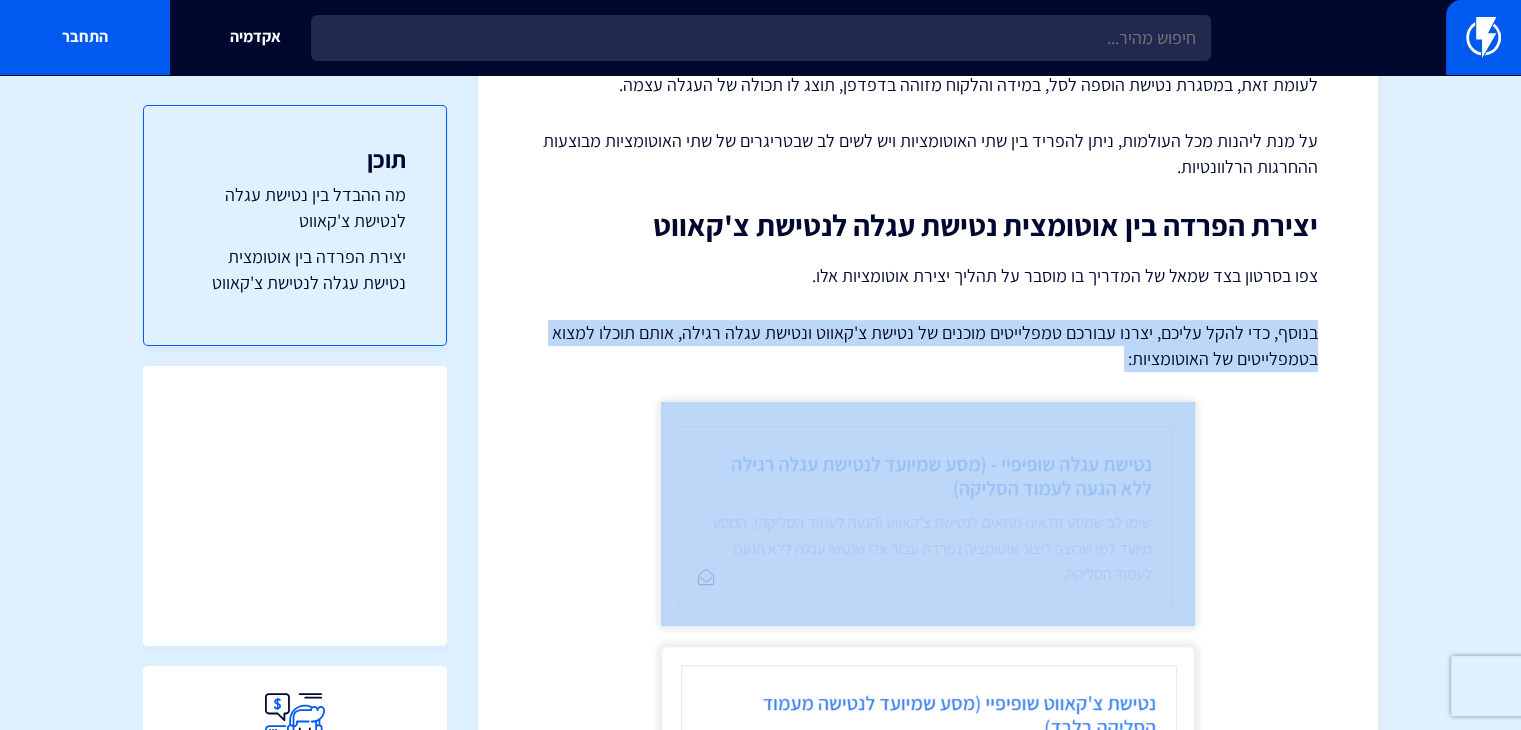click on "בנוסף, כדי להקל עליכם, יצרנו עבורכם טמפלייטים מוכנים של נטישת צ'קאווט ונטישת עגלה רגילה, אותם תוכלו למצוא בטמפלייטים של האוטומציות:" at bounding box center [928, 345] 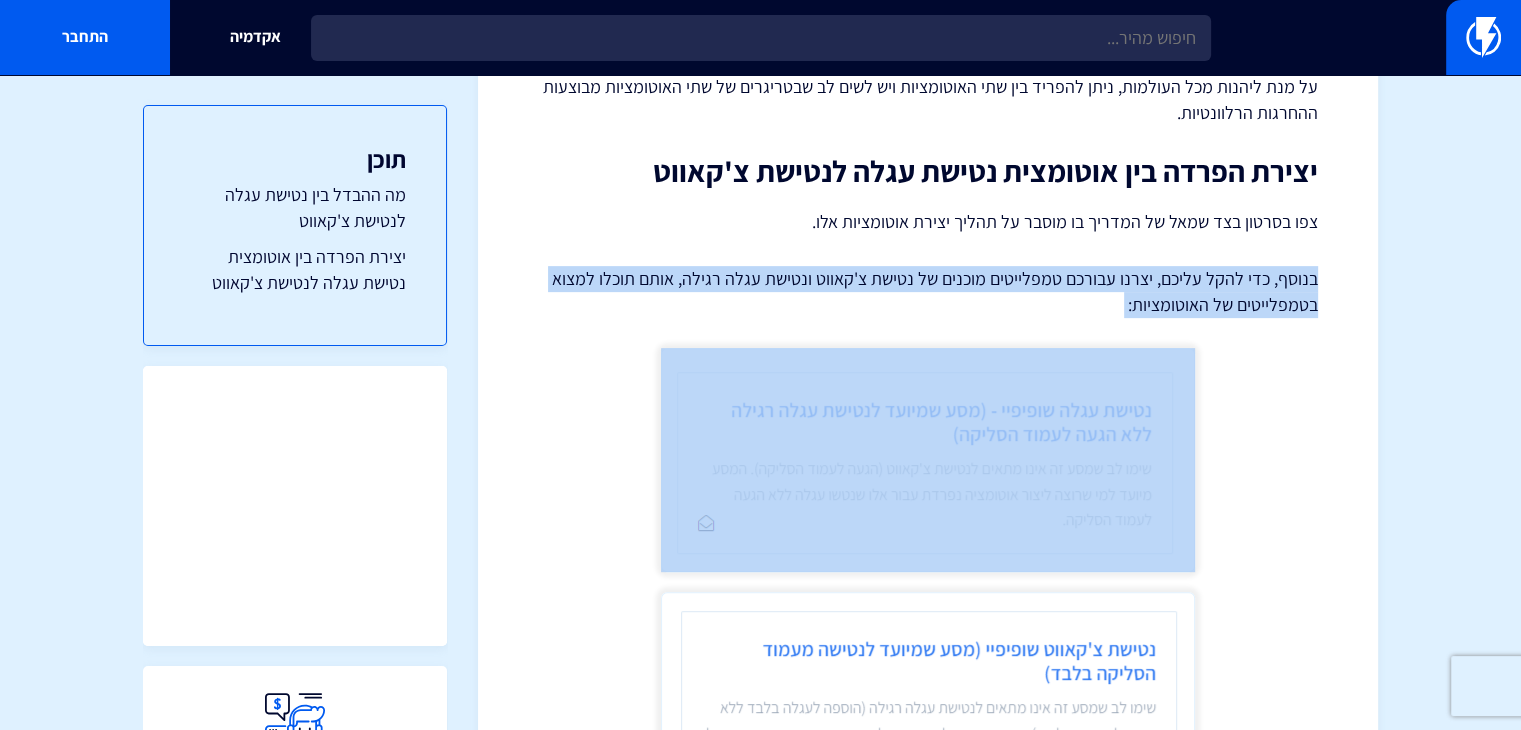 scroll, scrollTop: 757, scrollLeft: 0, axis: vertical 